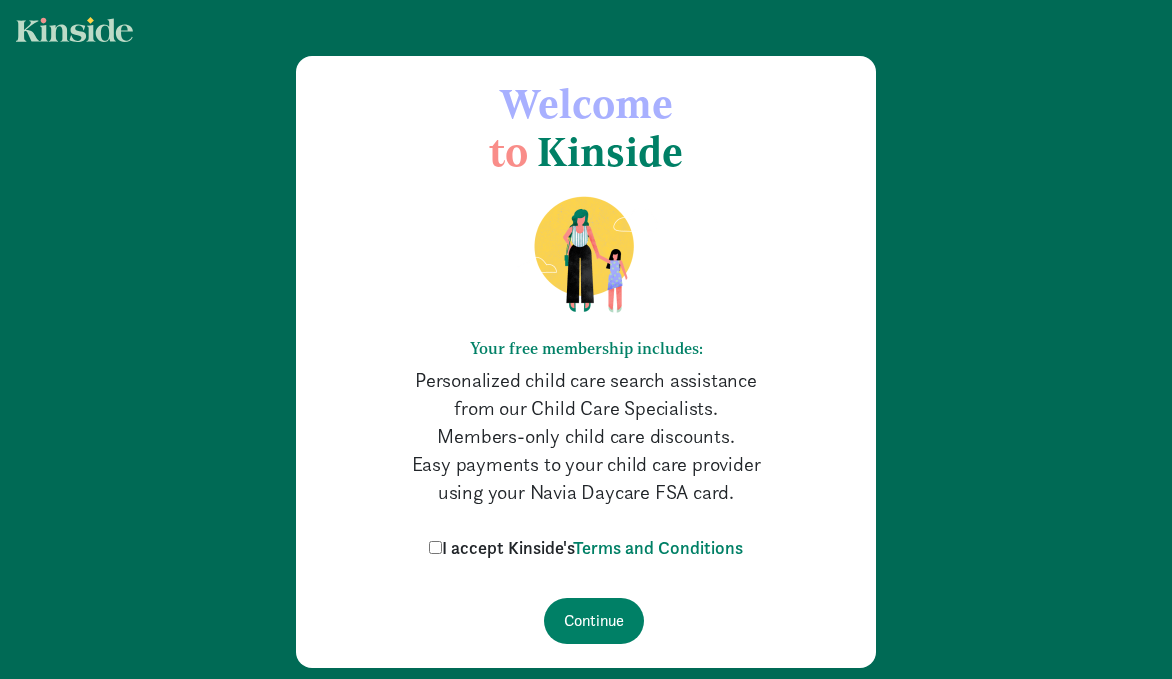 scroll, scrollTop: 69, scrollLeft: 0, axis: vertical 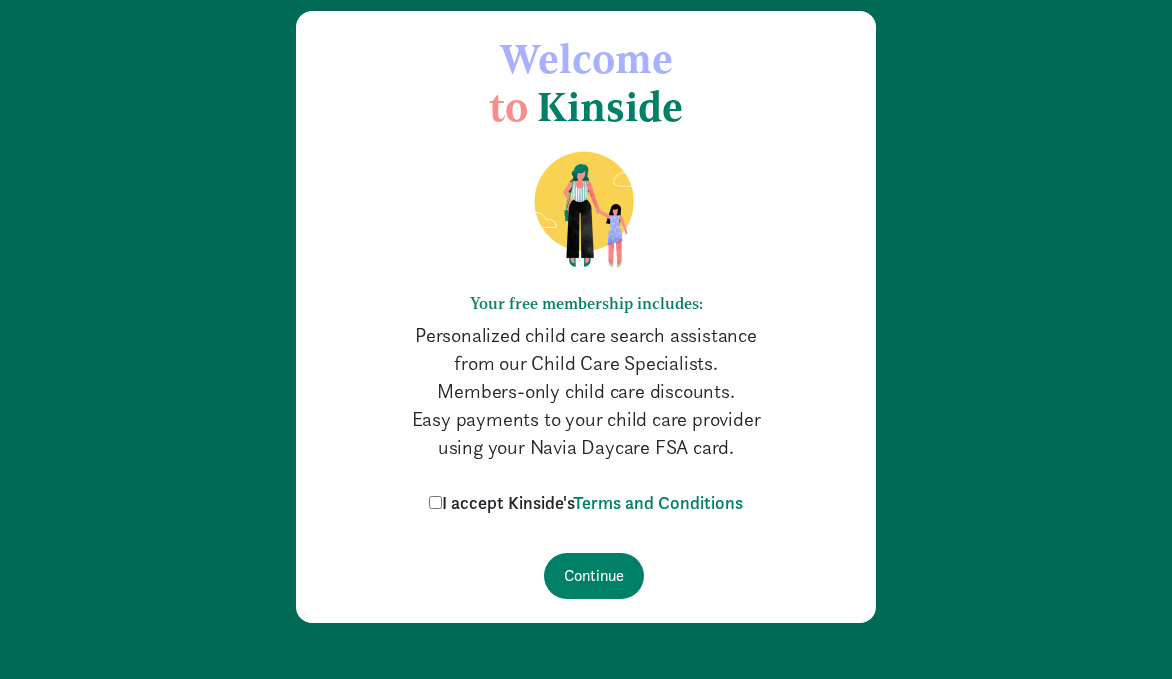 click on "I accept Kinside's  Terms and Conditions" at bounding box center (435, 502) 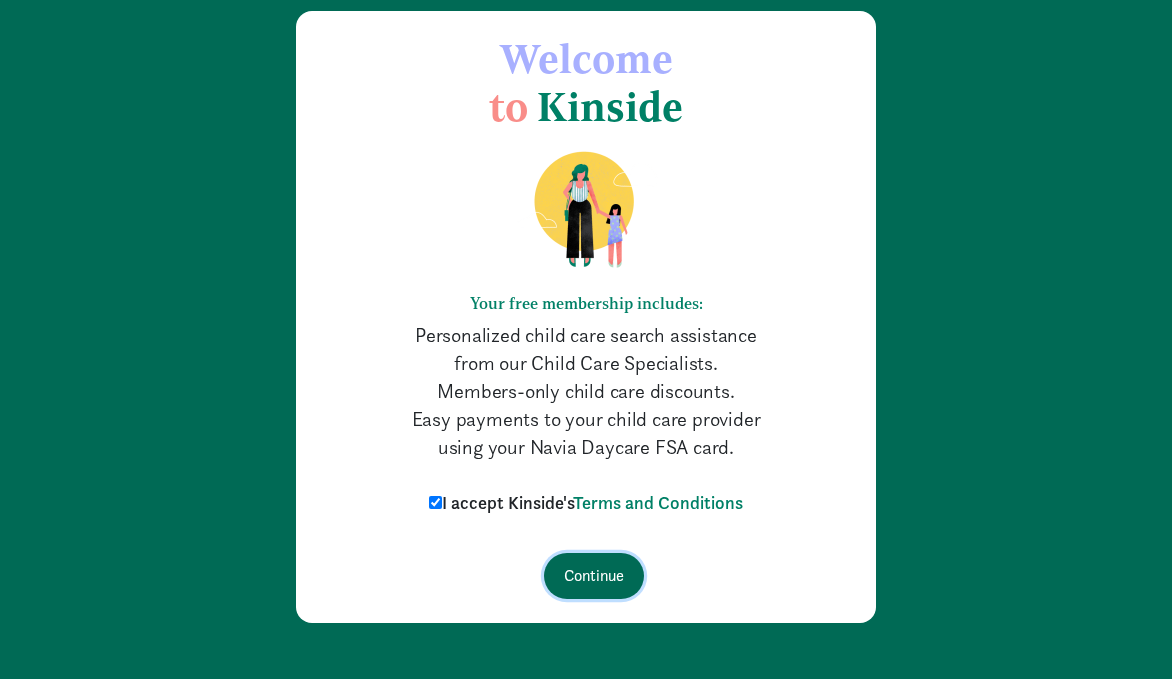click on "Continue" at bounding box center (594, 576) 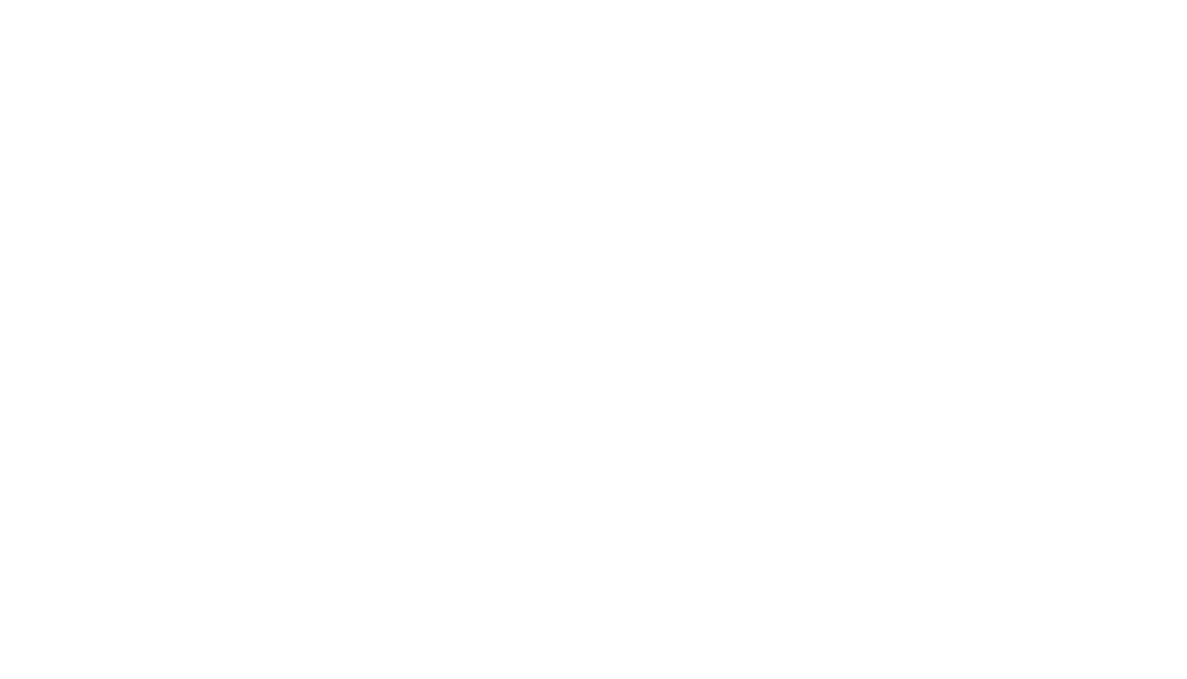 scroll, scrollTop: 0, scrollLeft: 0, axis: both 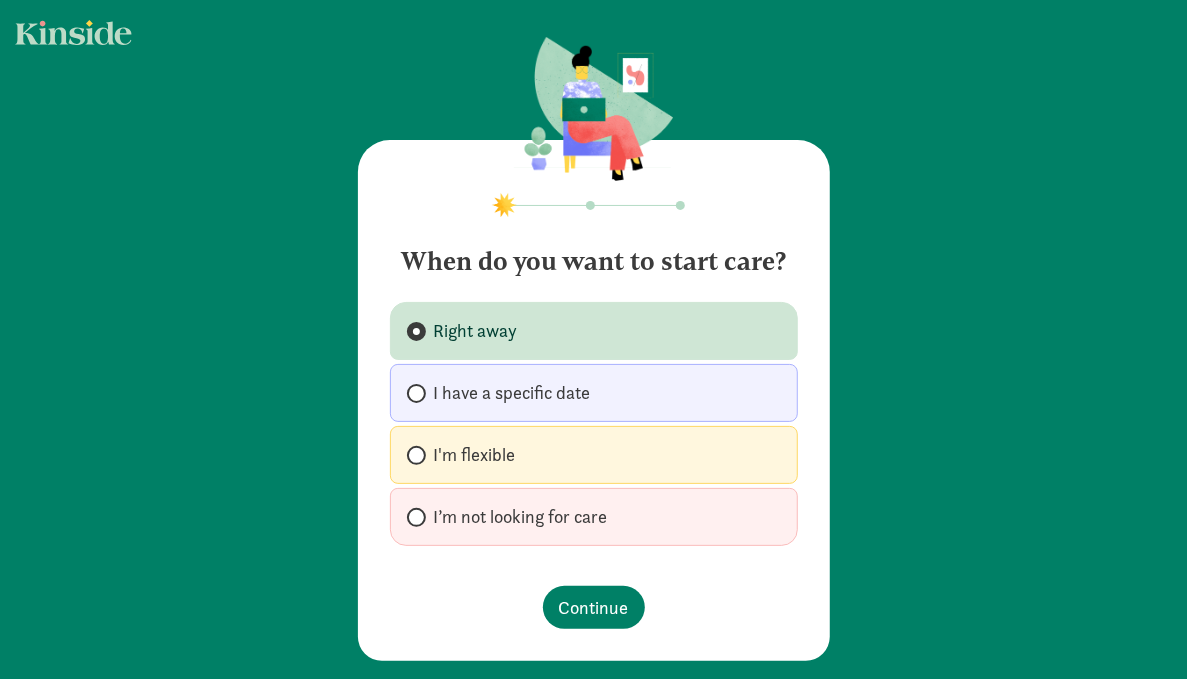 click at bounding box center [416, 393] 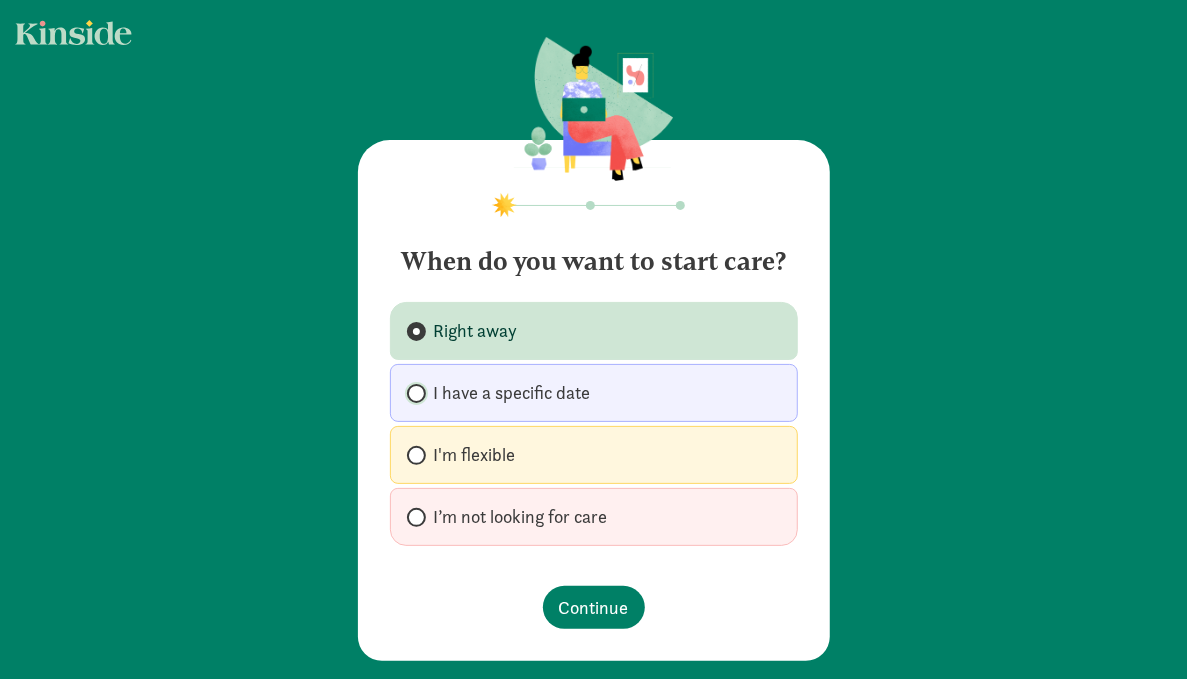 click on "I have a specific date" at bounding box center (413, 393) 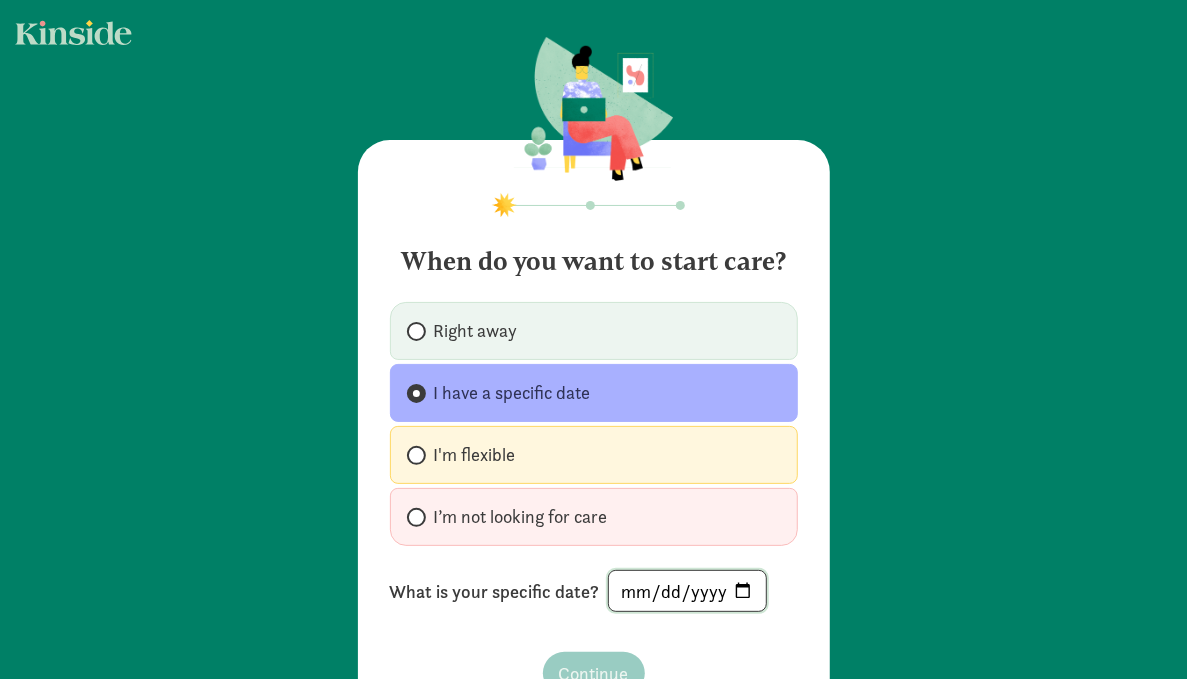 click 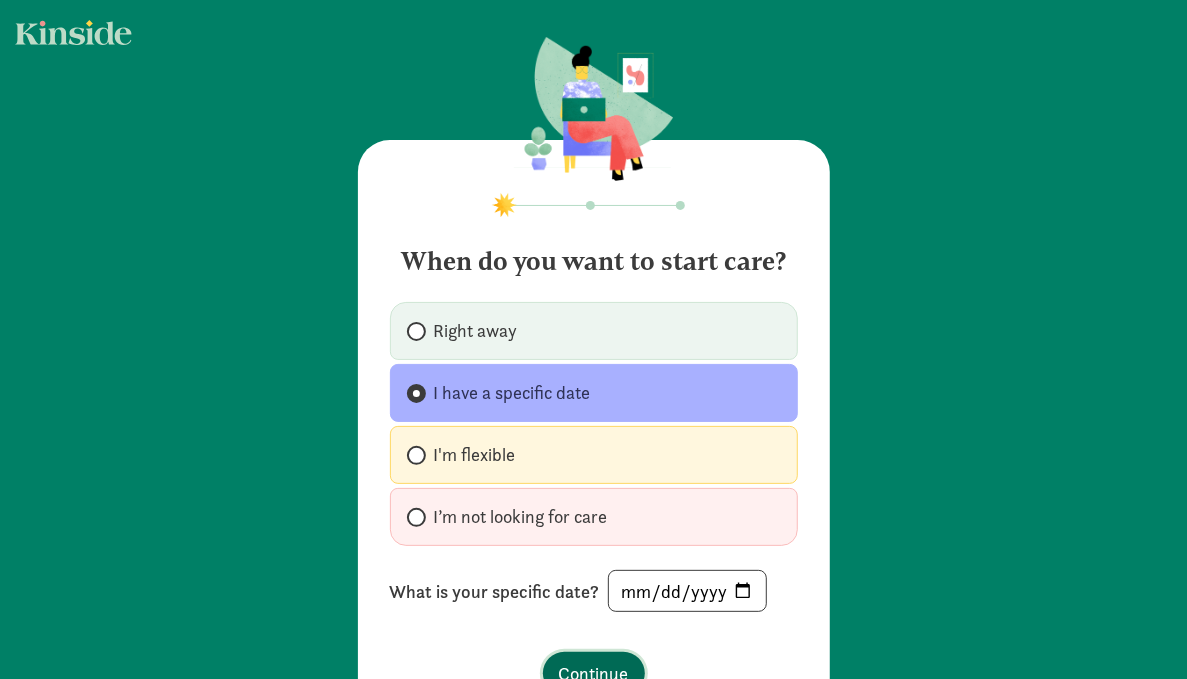 click on "Continue" at bounding box center [594, 673] 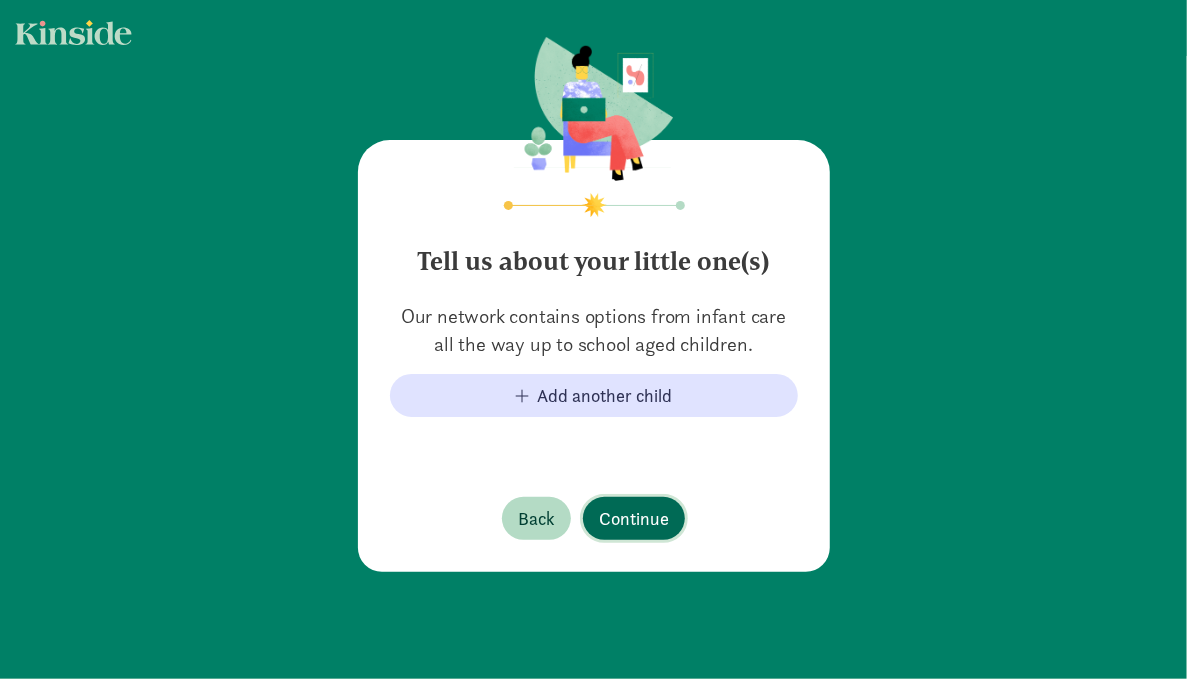 scroll, scrollTop: 0, scrollLeft: 0, axis: both 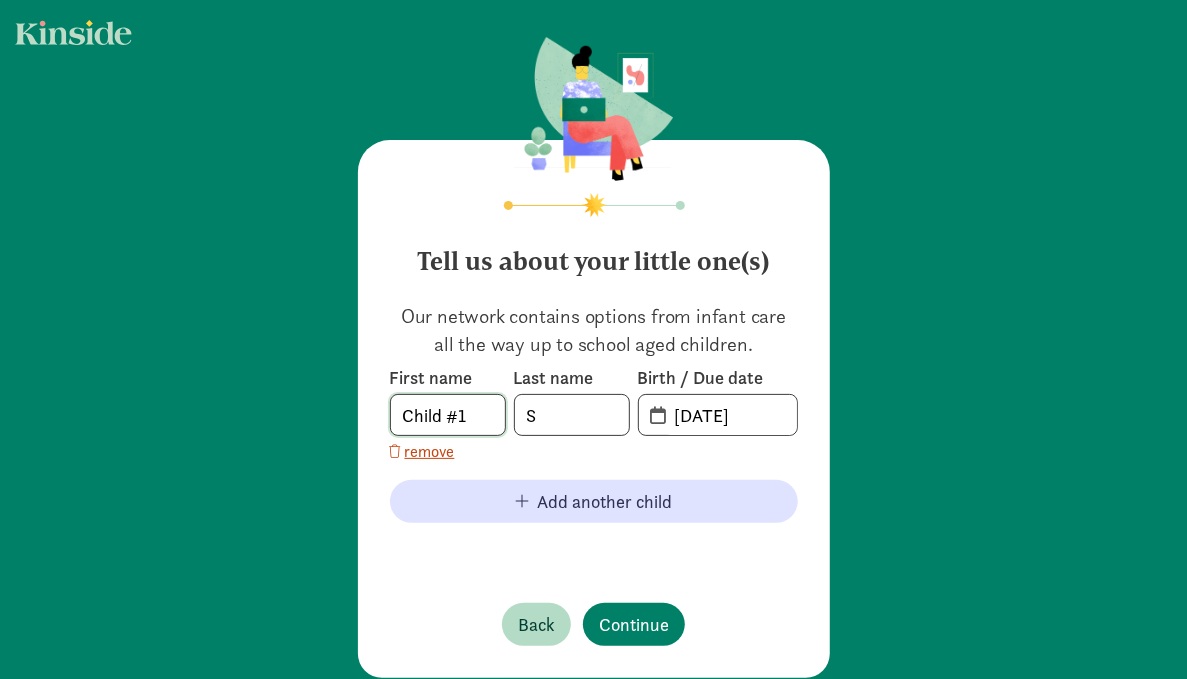 click on "Child #1" 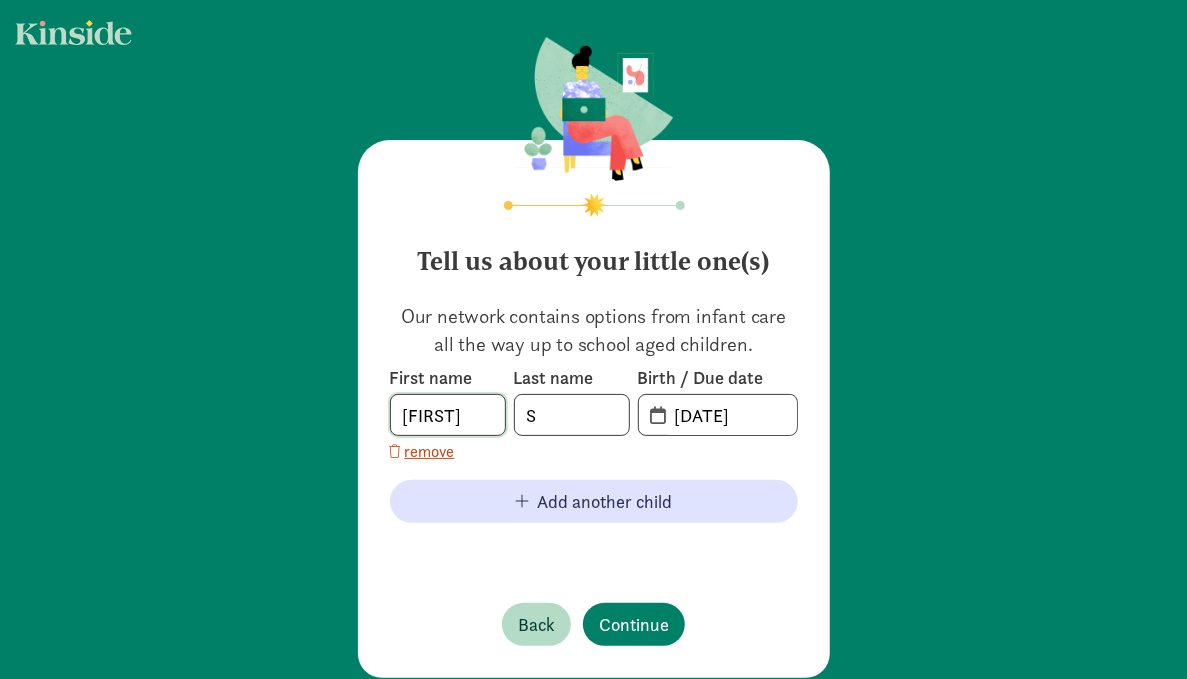 type on "[FIRST]" 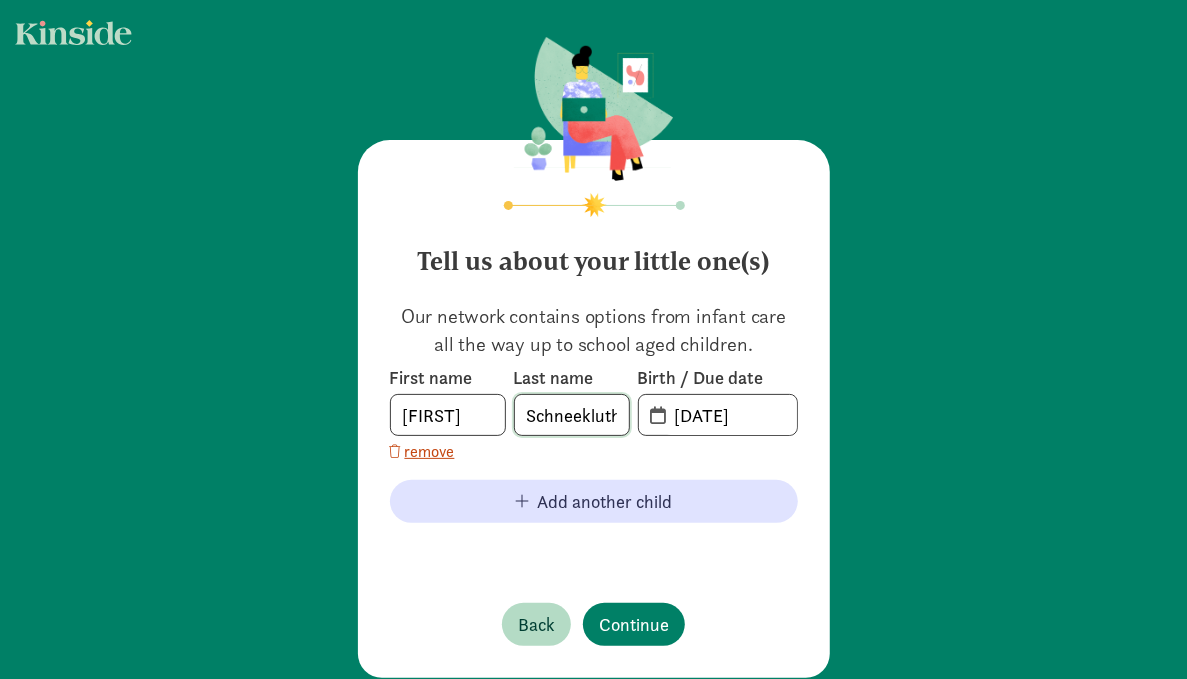 scroll, scrollTop: 0, scrollLeft: 3, axis: horizontal 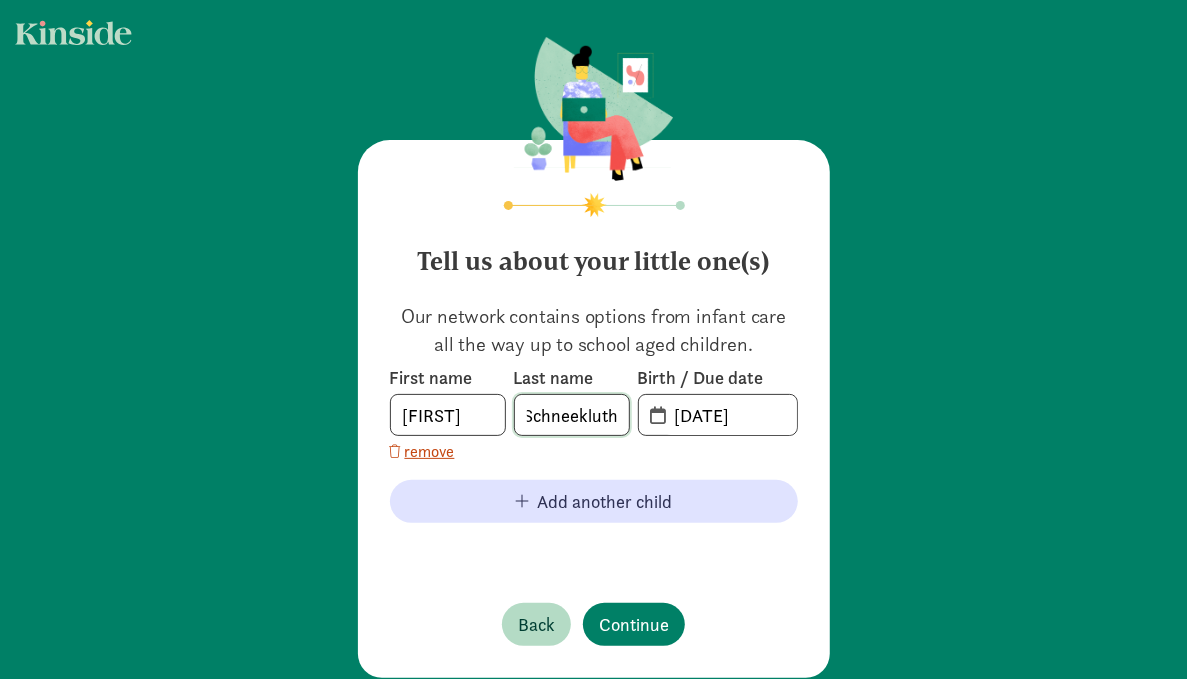 type on "Schneekluth" 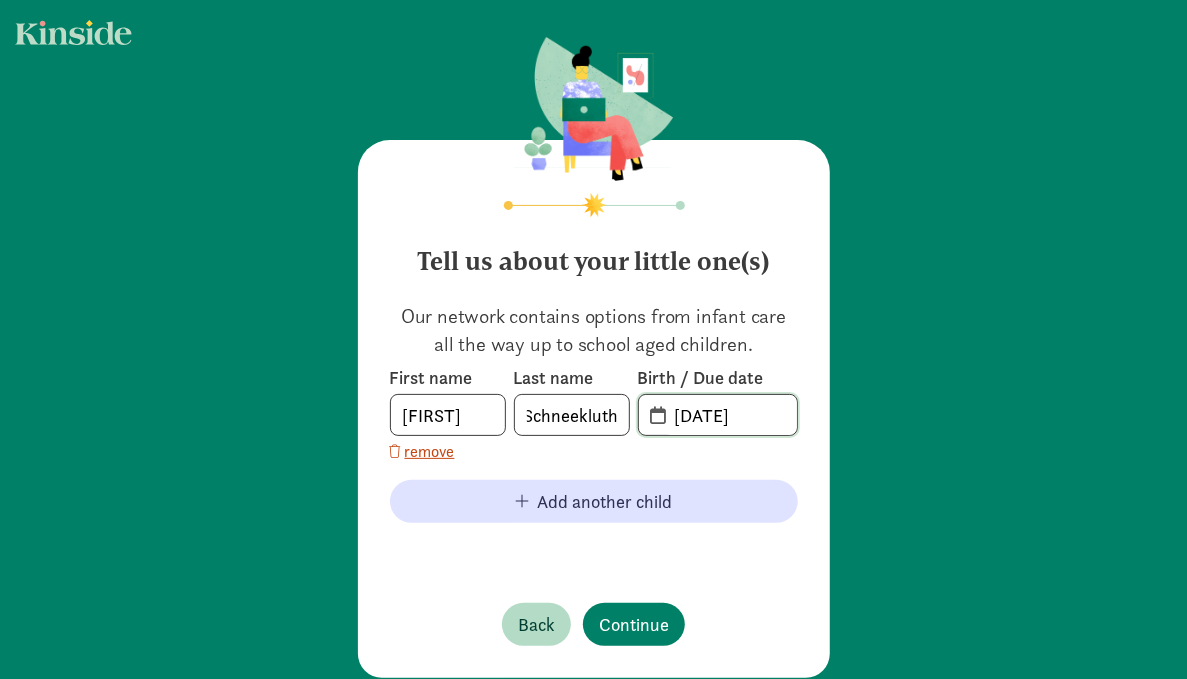 scroll, scrollTop: 0, scrollLeft: 0, axis: both 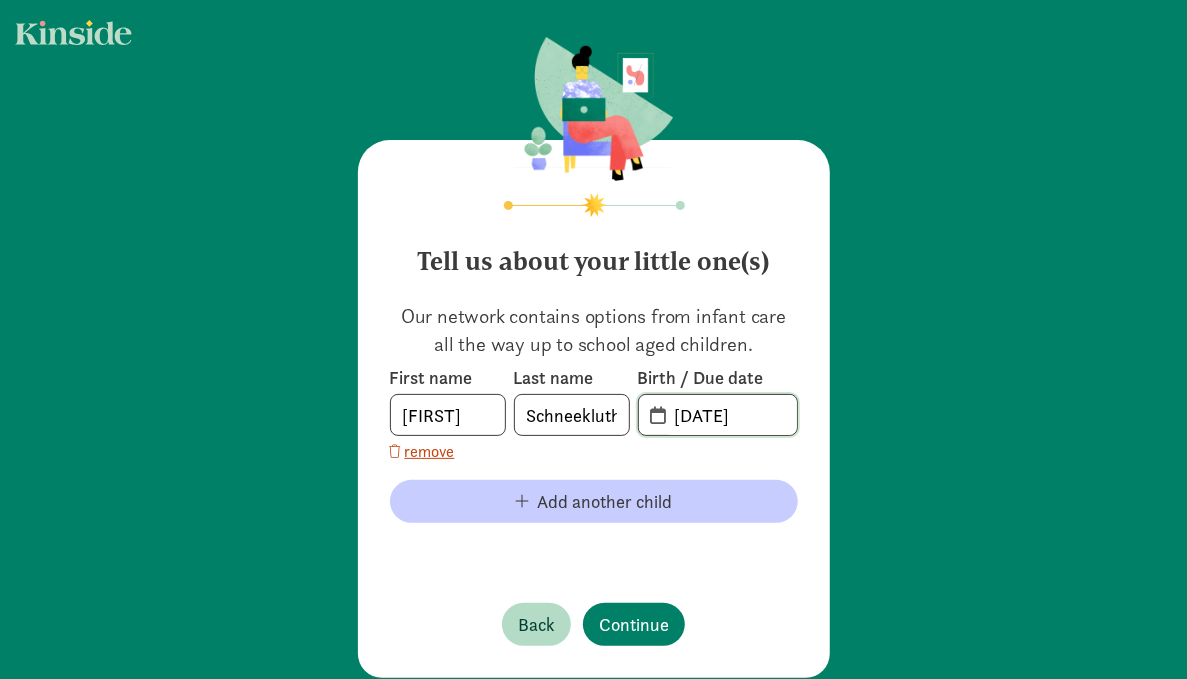 type on "[DATE]" 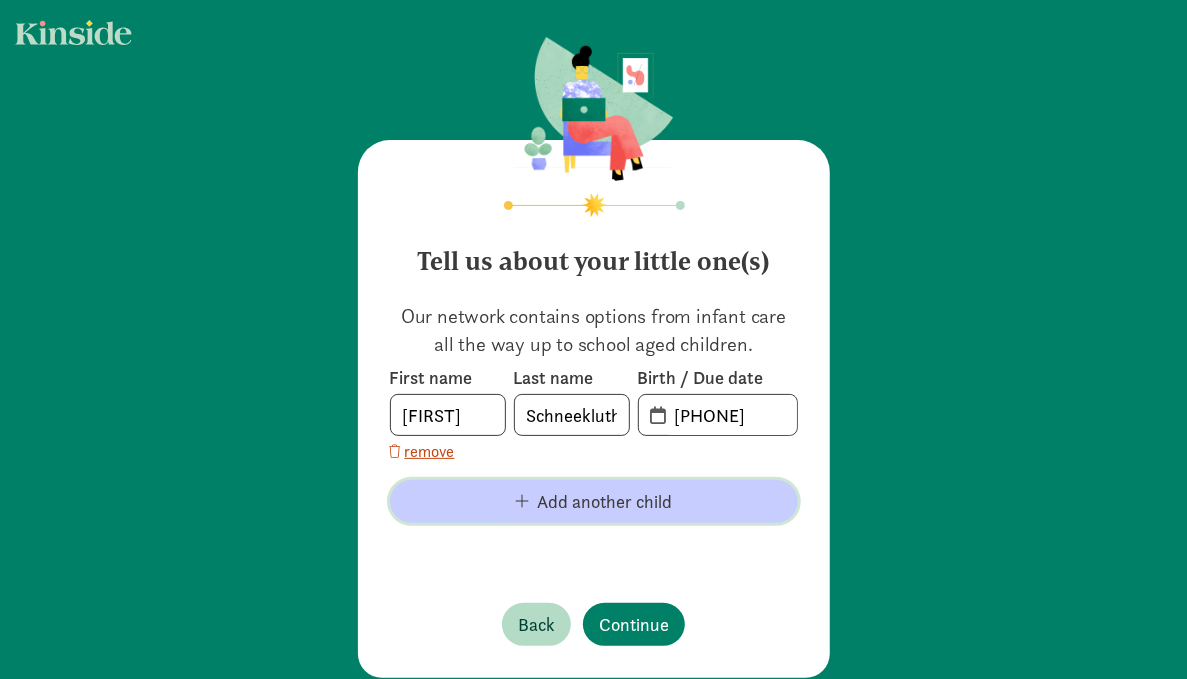 click on "Add another child" 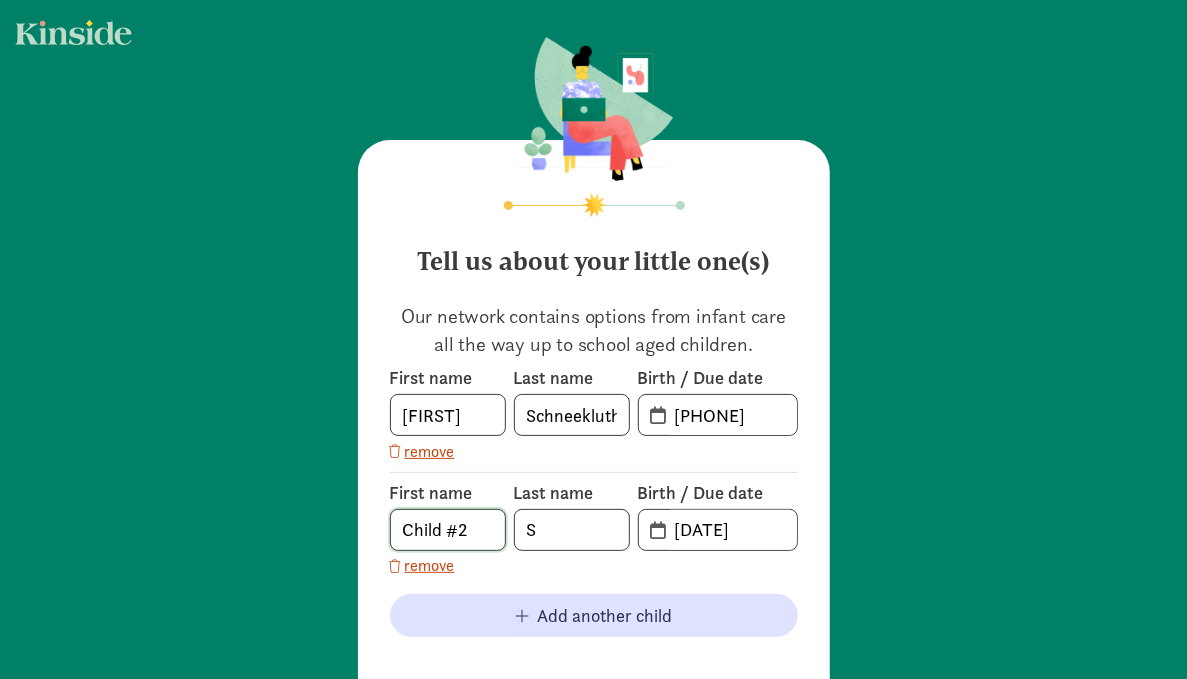click on "Child #2" 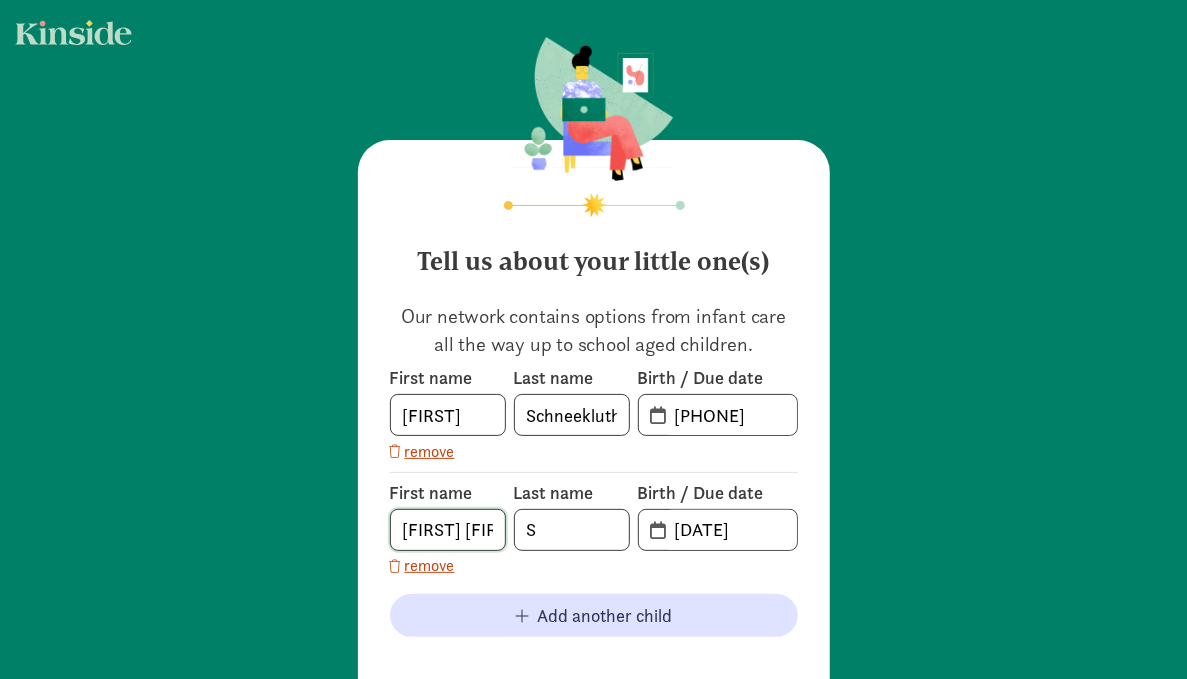 type on "[FIRST] [FIRST]" 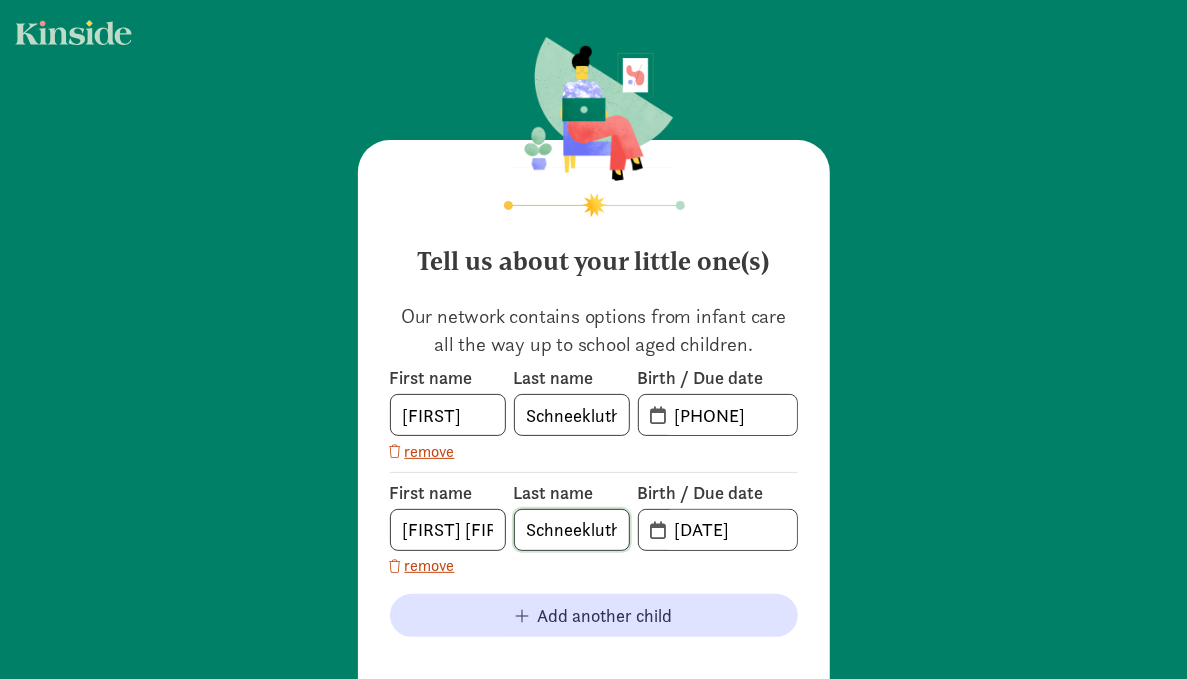 type on "Schneekluth" 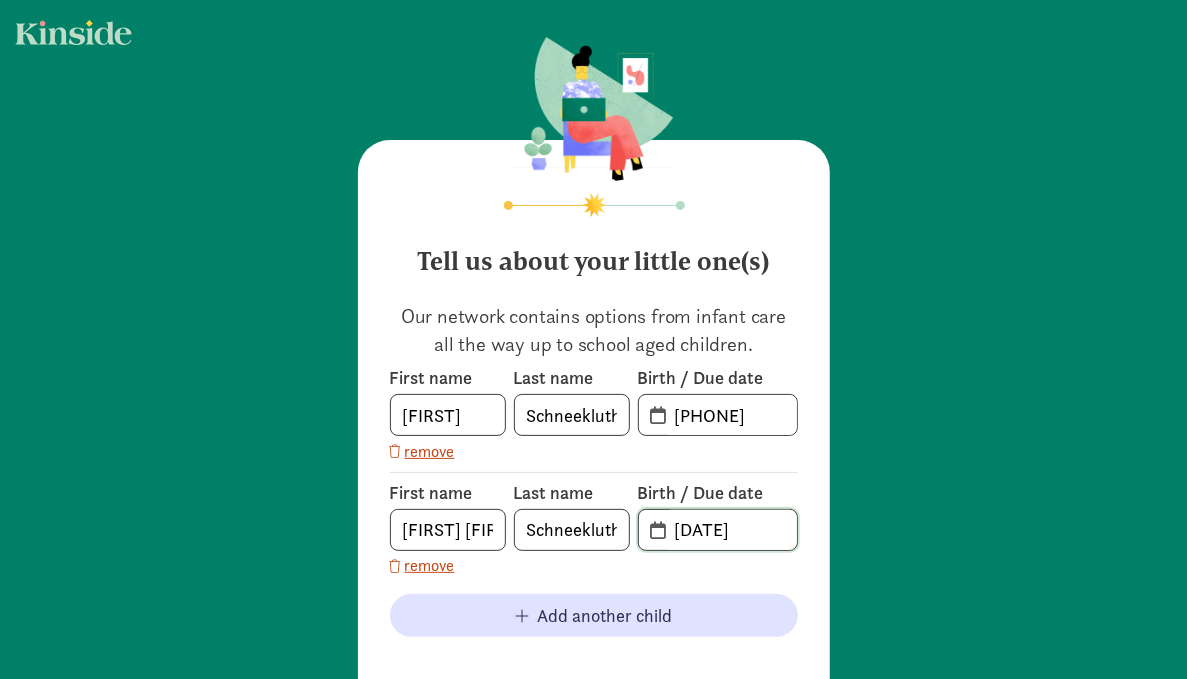 scroll, scrollTop: 0, scrollLeft: 0, axis: both 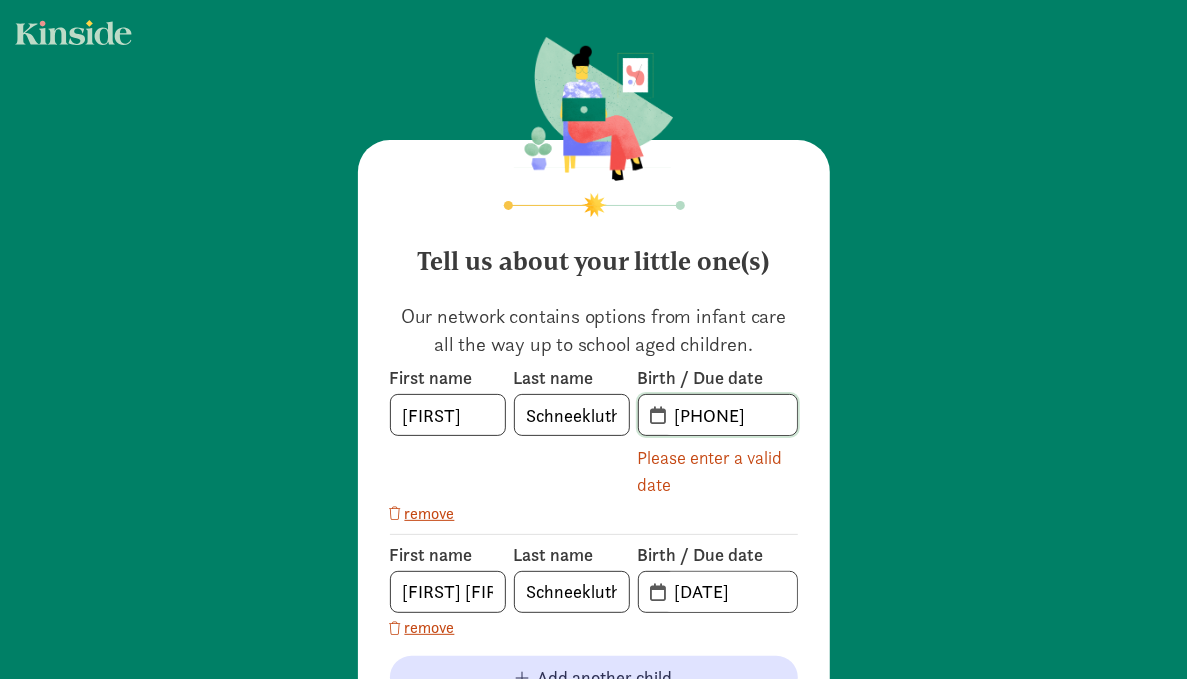 click on "[PHONE]" 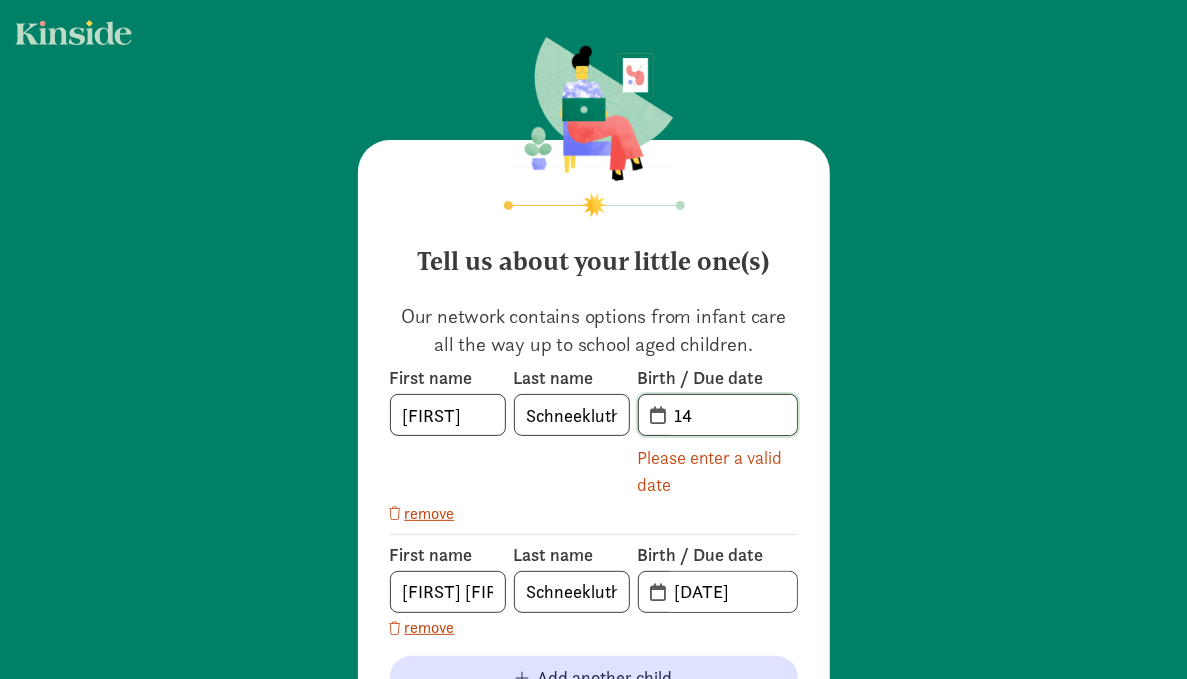 type on "4" 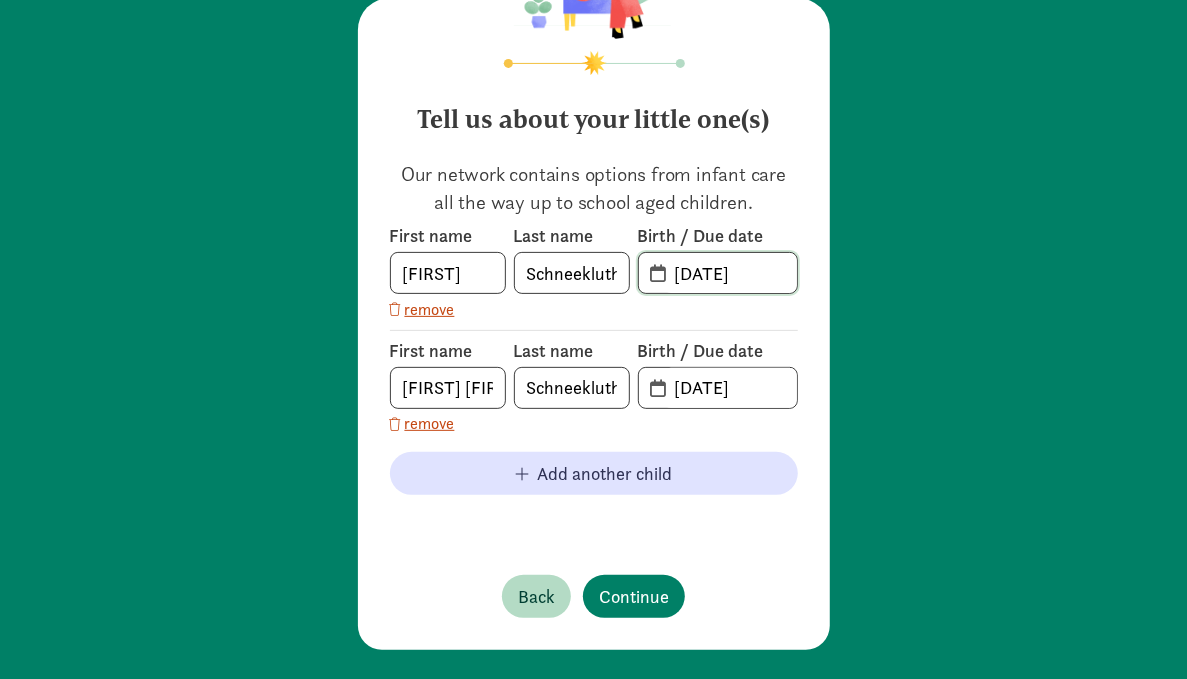 scroll, scrollTop: 148, scrollLeft: 0, axis: vertical 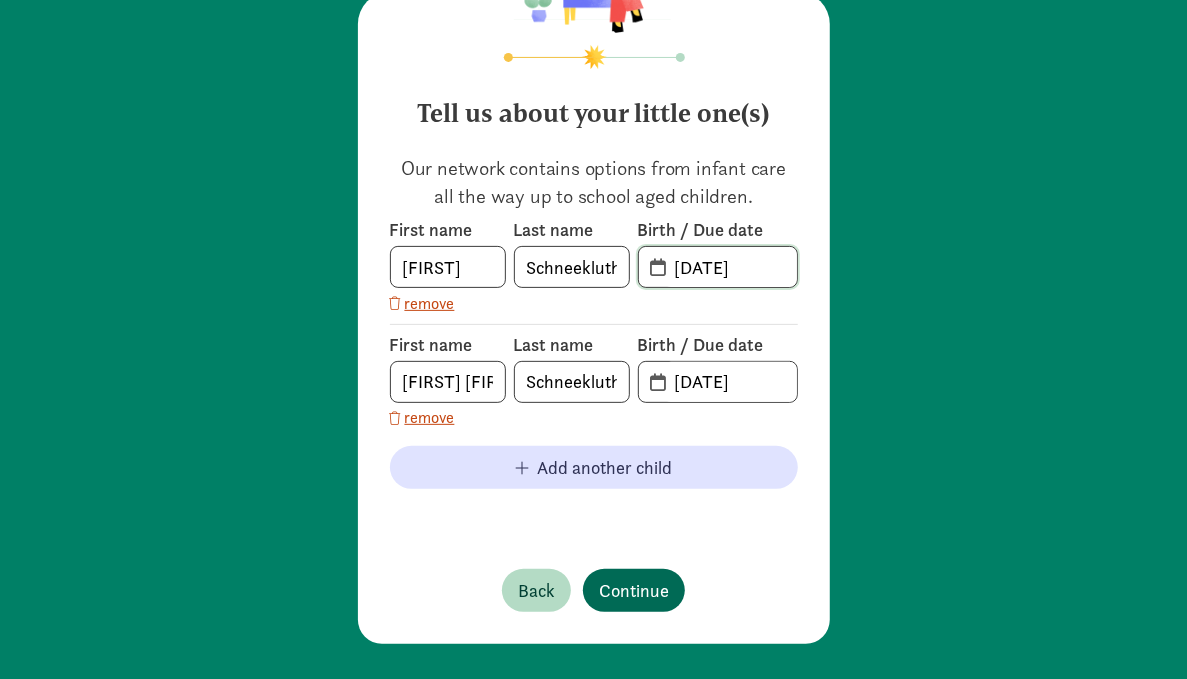 type on "[DATE]" 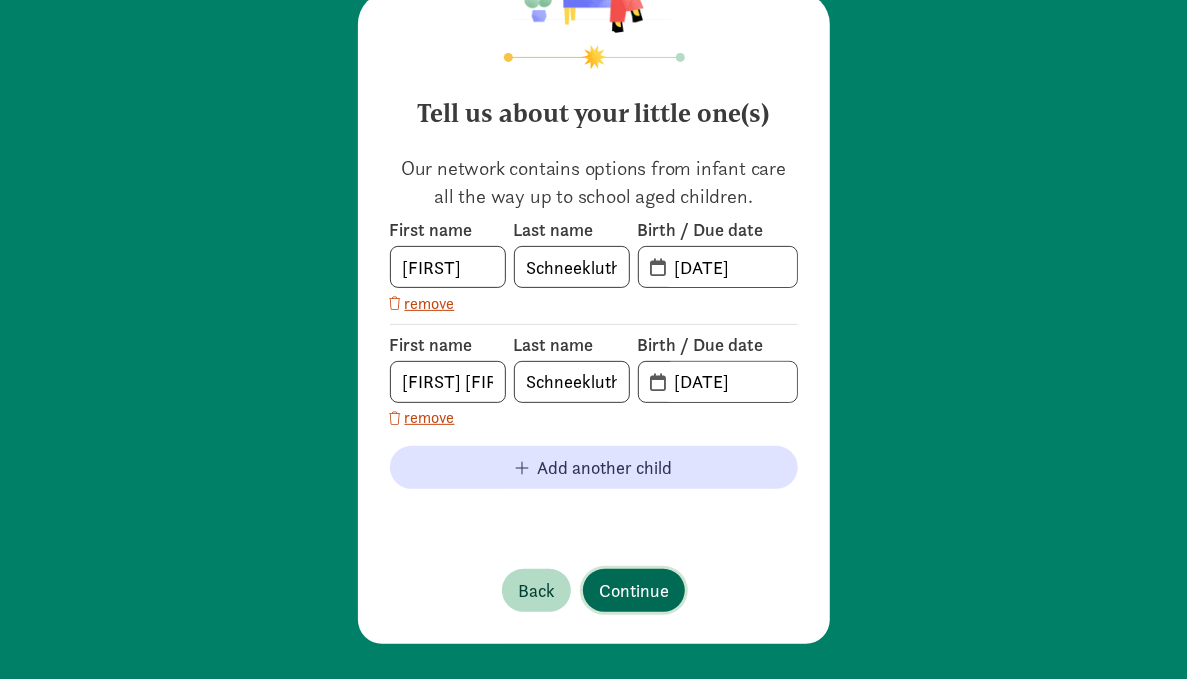 click on "Tell us about your little one(s)
Our network contains options from infant care all the way
up to school aged children.
First name        [FIRST]       Last name        [LAST]       Birth / Due date          [DATE]
remove
First name        [FIRST] [LAST]       Last name        [LAST]       Birth / Due date          [DATE]
remove
Add another child
Back
Continue" at bounding box center [594, 318] 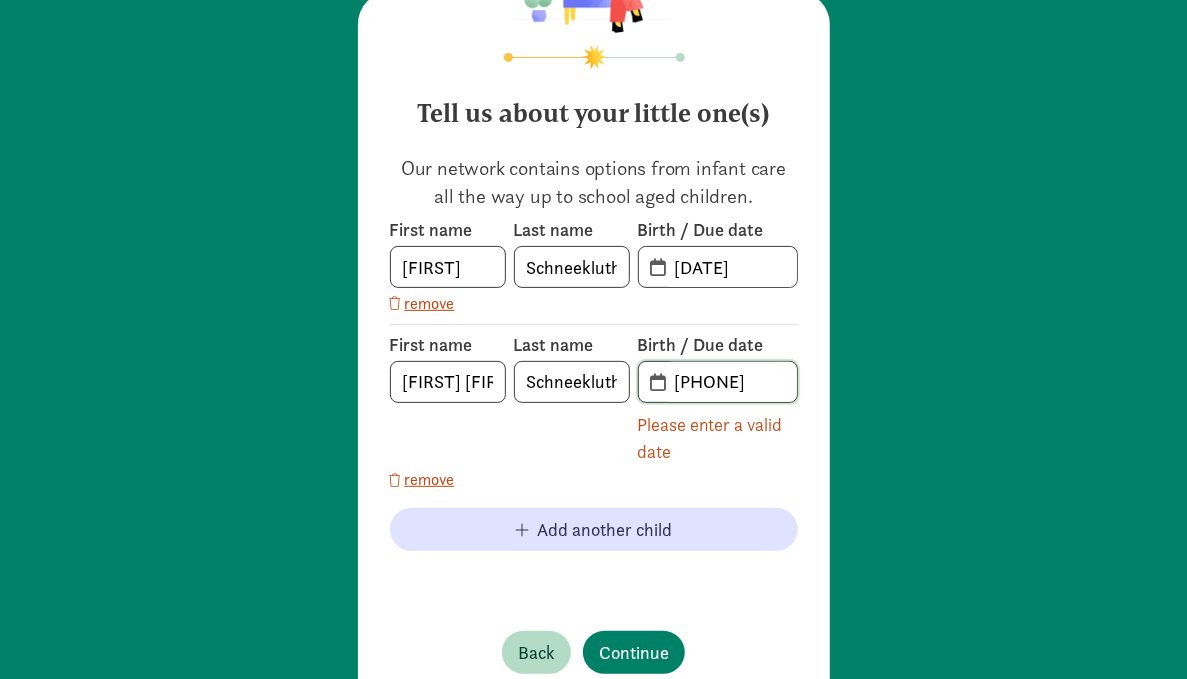 click on "[PHONE]" 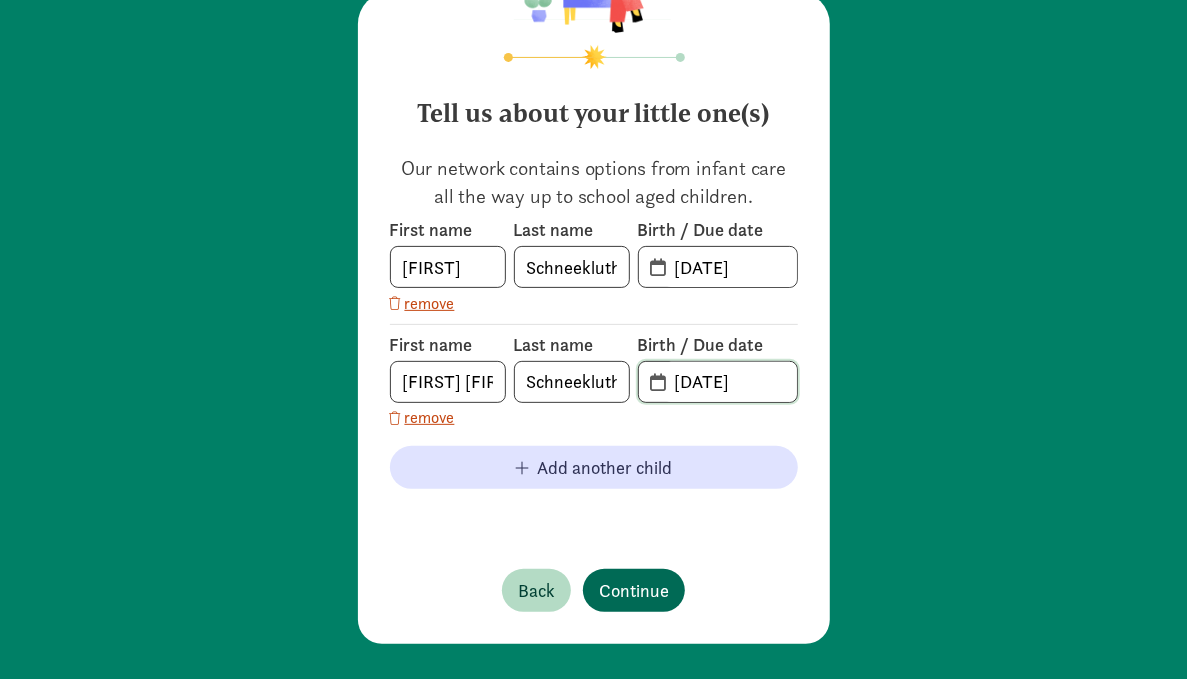 type on "[DATE]" 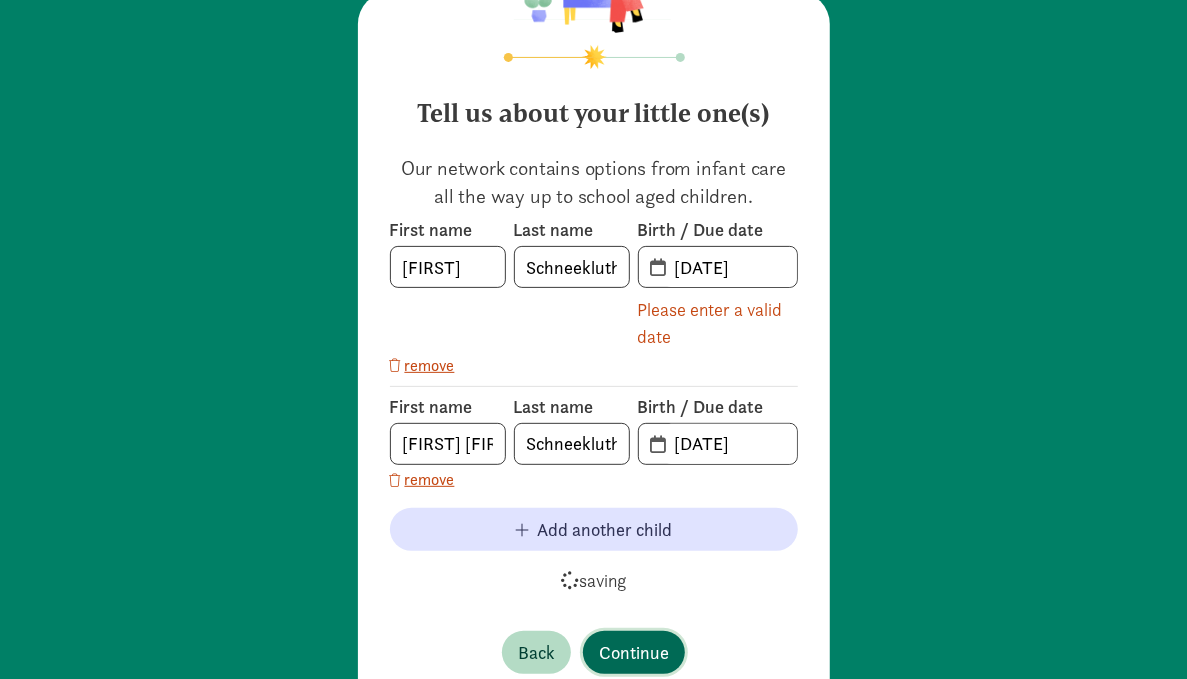 click on "Tell us about your little one(s)
Our network contains options from infant care all the way
up to school aged children.
First name        [FIRST]       Last name        [LAST]       Birth / Due date          [DATE]       Please enter a valid date
remove
First name        [FIRST] [LAST]       Last name        [LAST]       Birth / Due date          [DATE]
remove
Add another child
saving
Back
Continue" at bounding box center (594, 349) 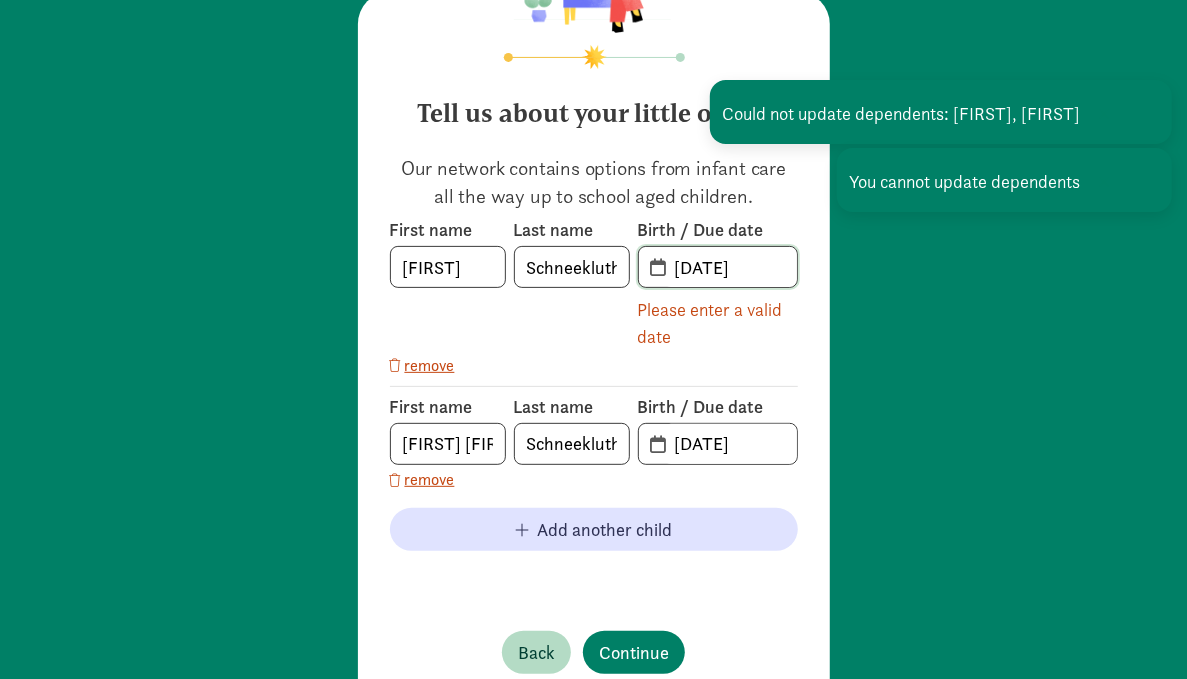 click on "[DATE]" 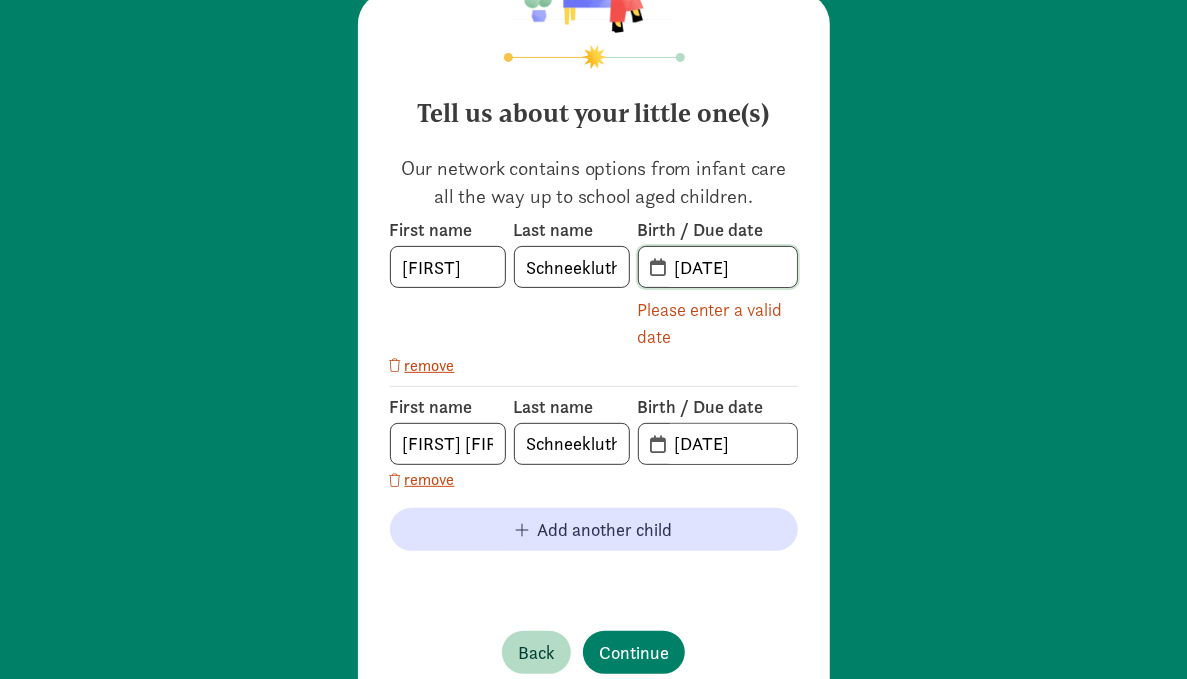 click on "[DATE]" 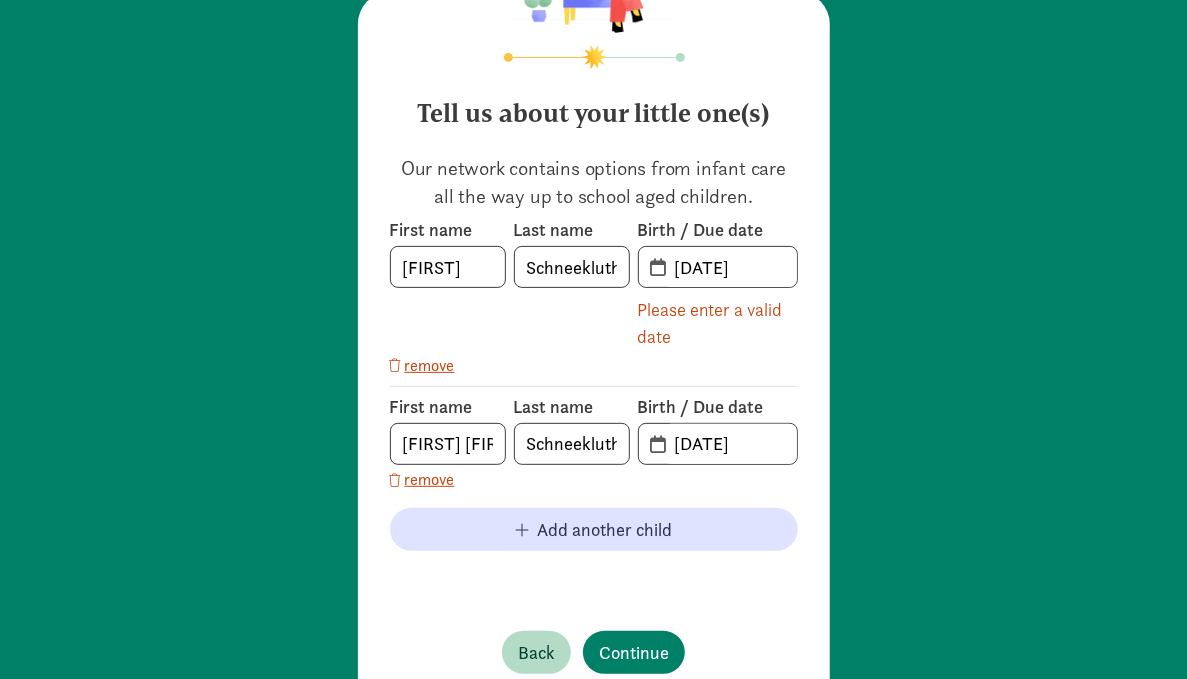click on "[DATE]" at bounding box center (718, 267) 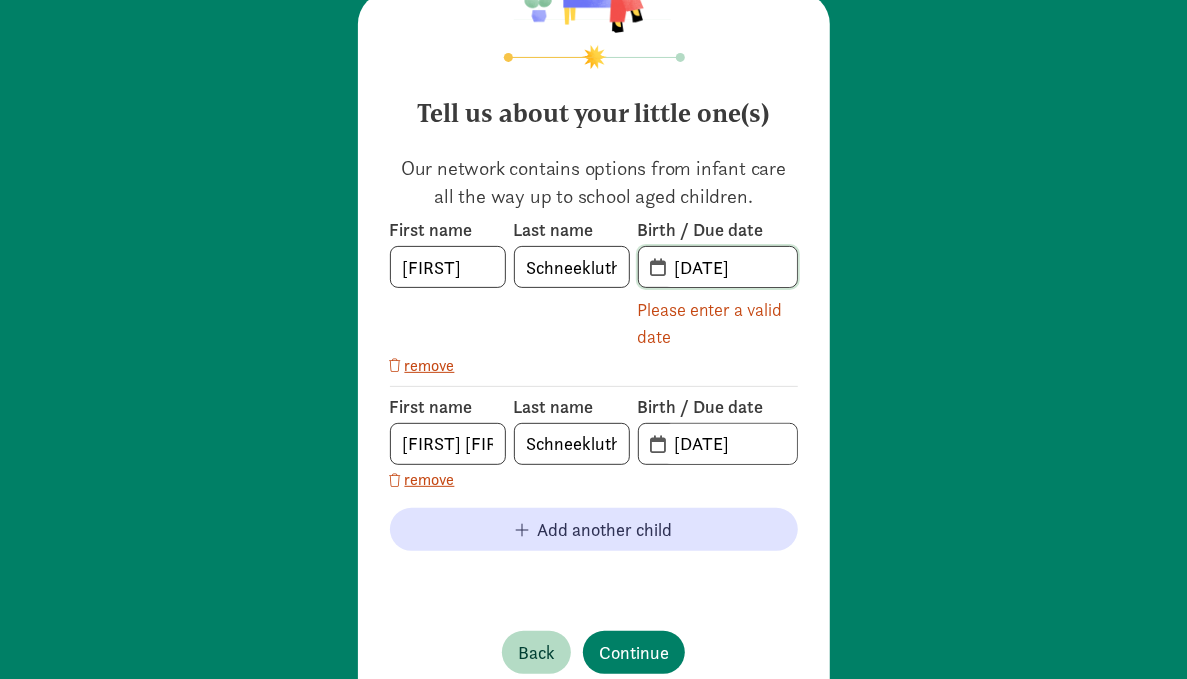 click on "[DATE]" 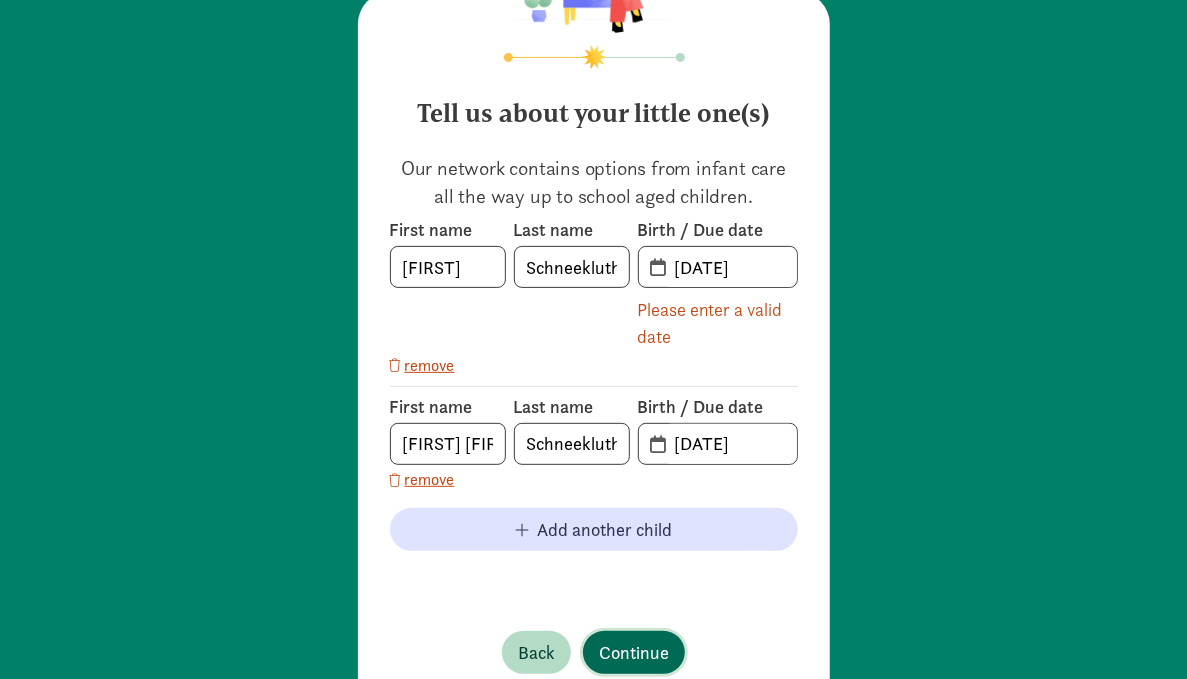 click on "Continue" at bounding box center [634, 652] 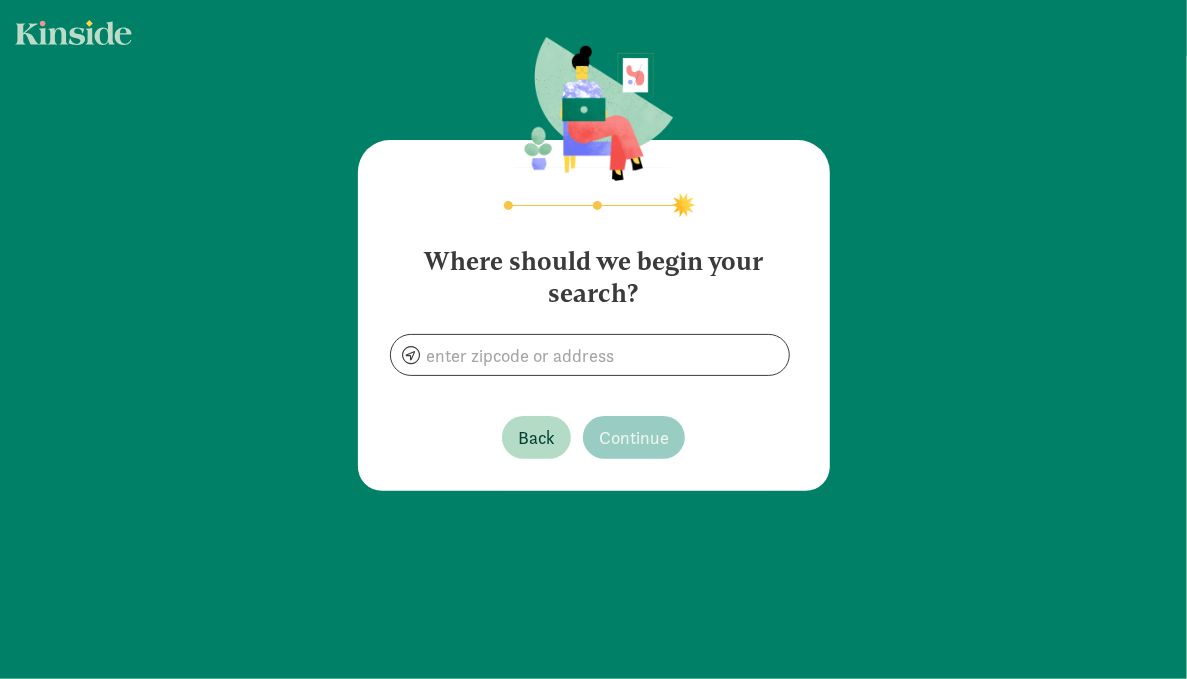 scroll, scrollTop: 0, scrollLeft: 0, axis: both 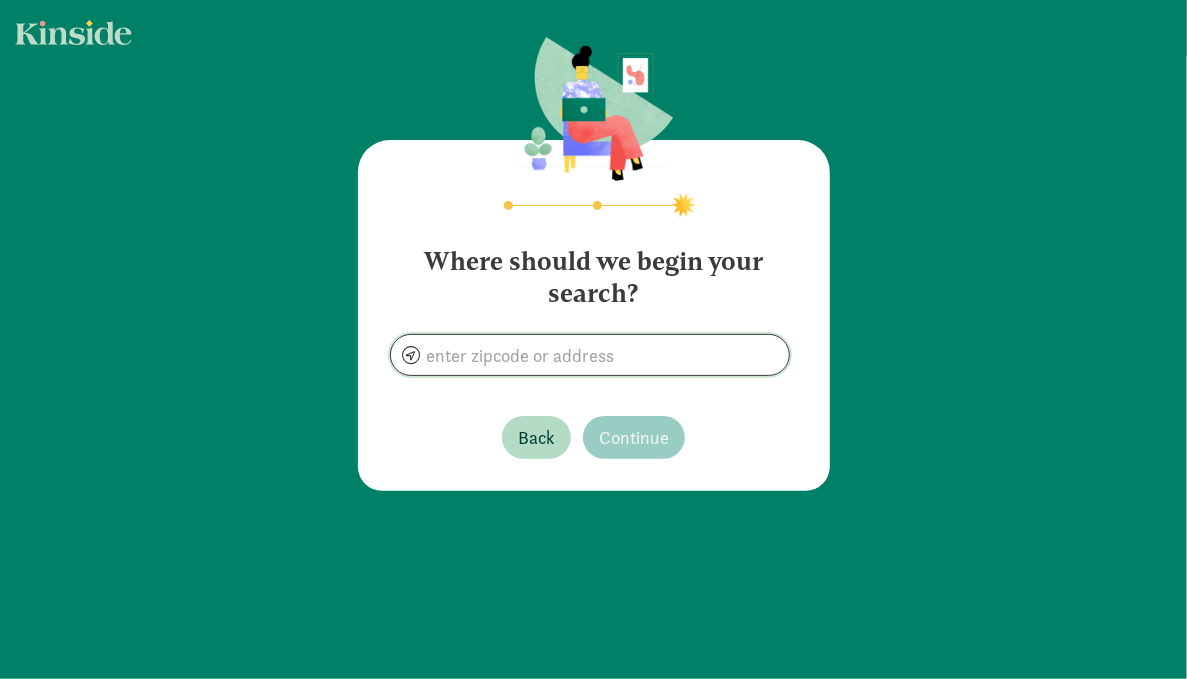 click 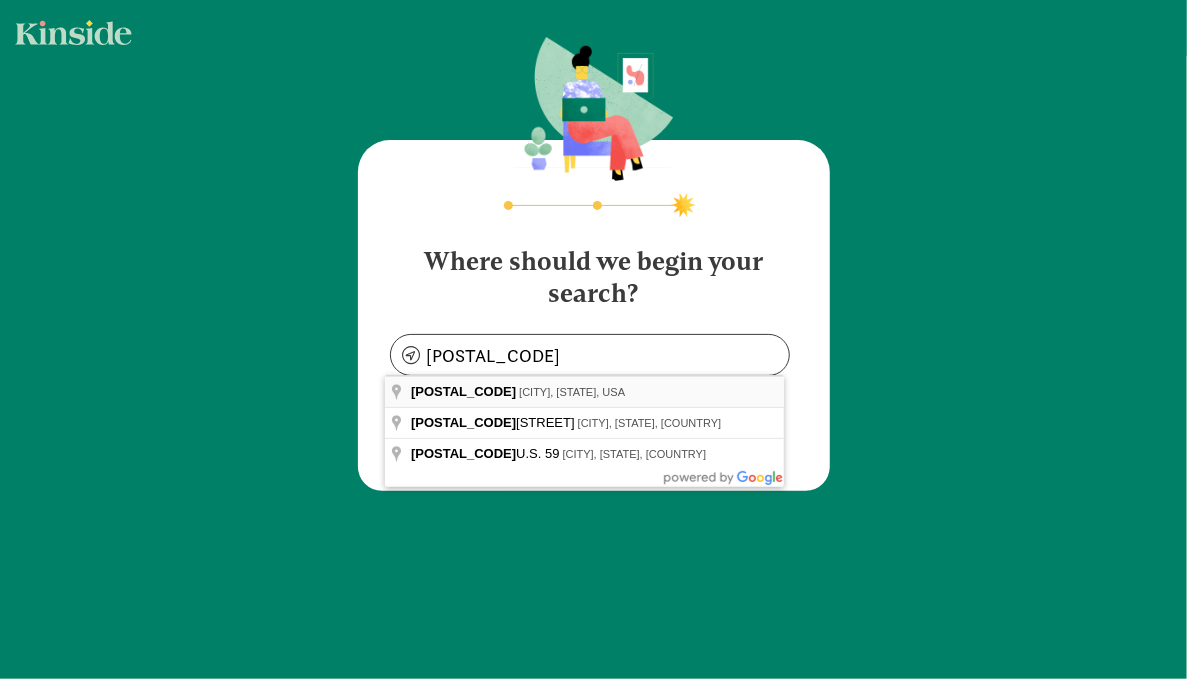 type on "[CITY], [STATE] [POSTAL_CODE], [COUNTRY]" 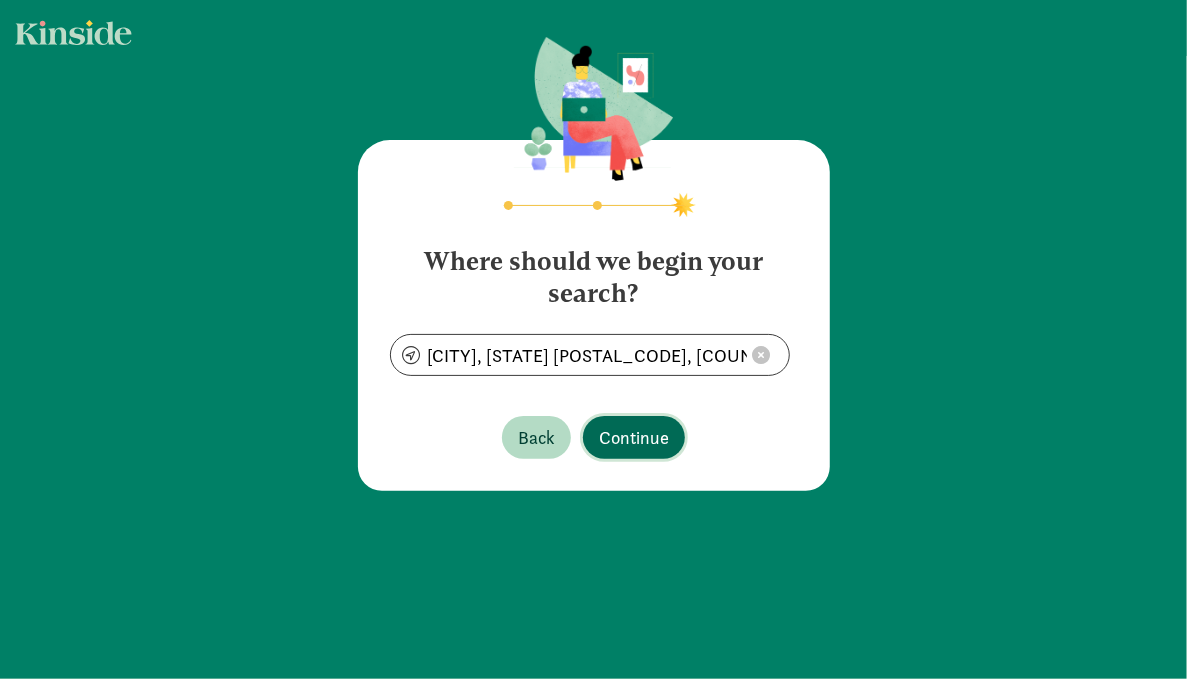 click on "Continue" at bounding box center (634, 437) 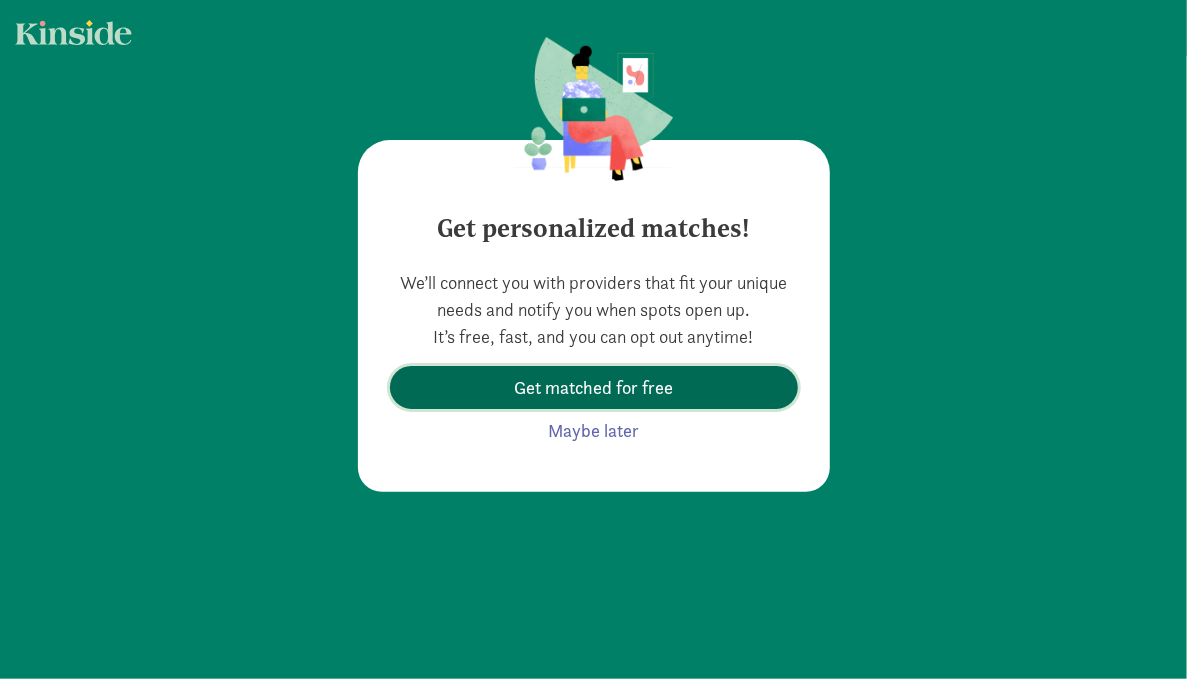 click on "Get matched for free" at bounding box center [593, 387] 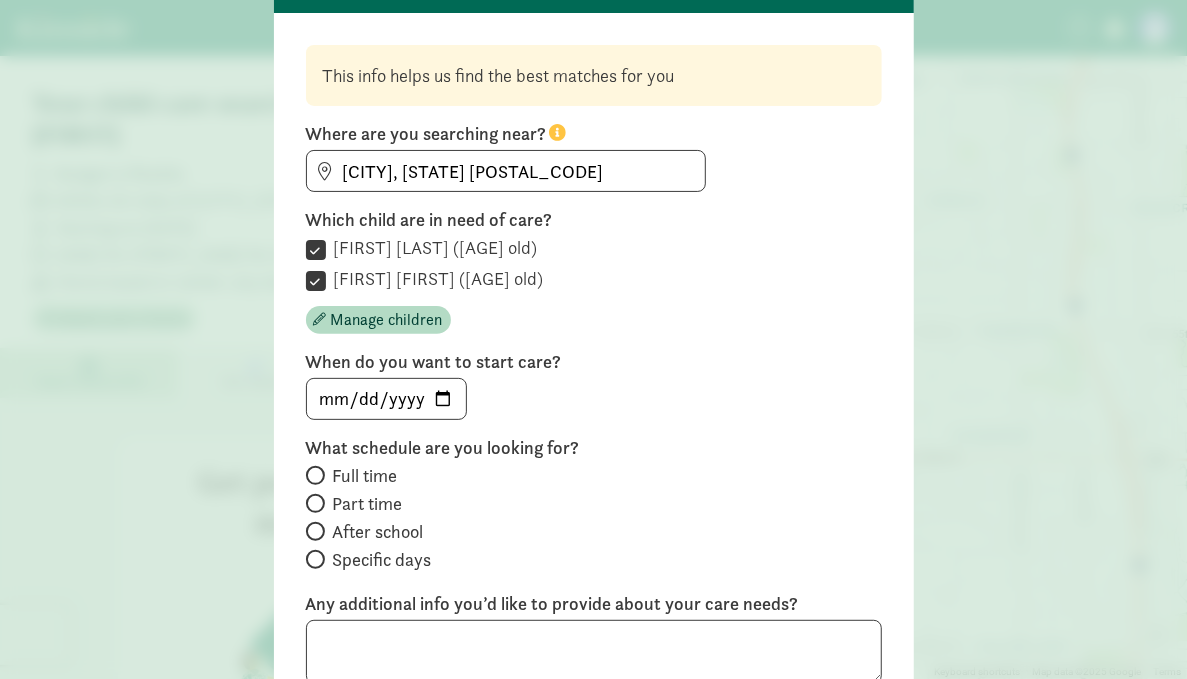 scroll, scrollTop: 124, scrollLeft: 0, axis: vertical 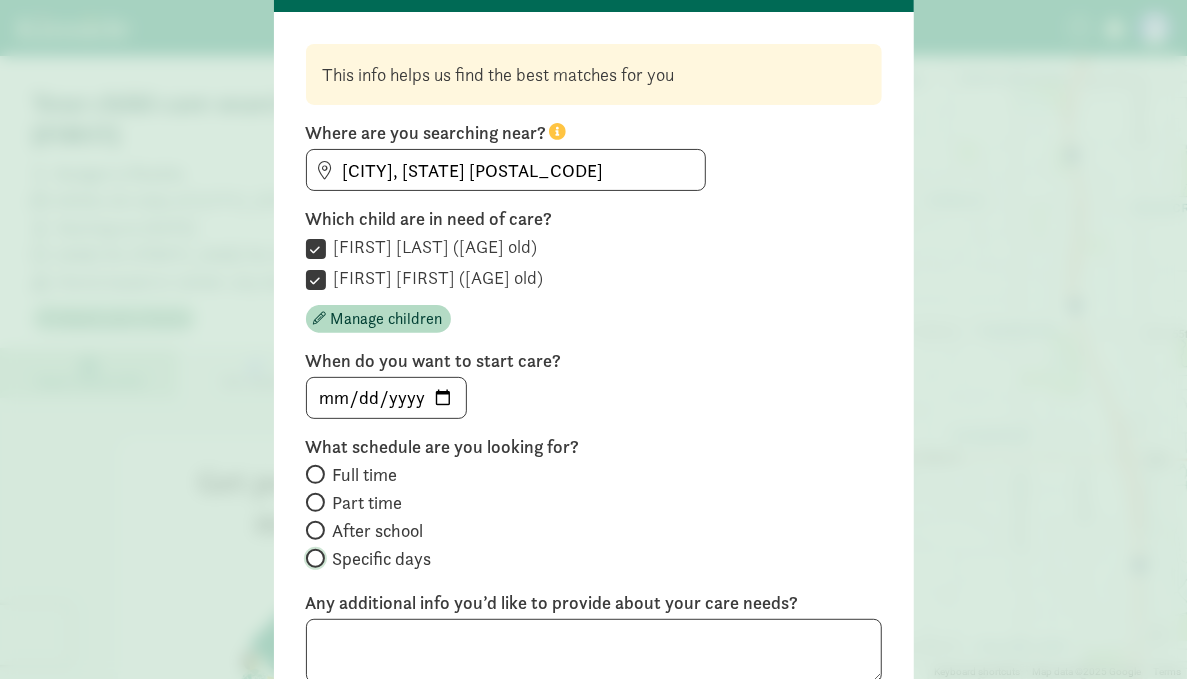 click on "Specific days" at bounding box center (312, 558) 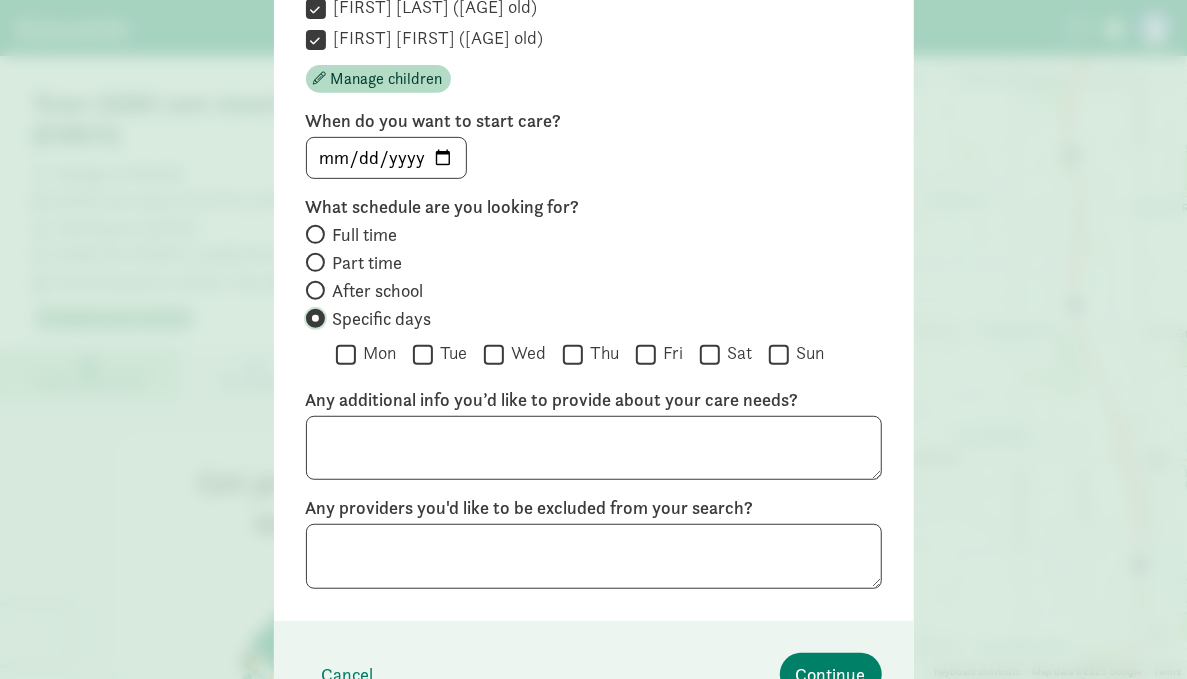 scroll, scrollTop: 382, scrollLeft: 0, axis: vertical 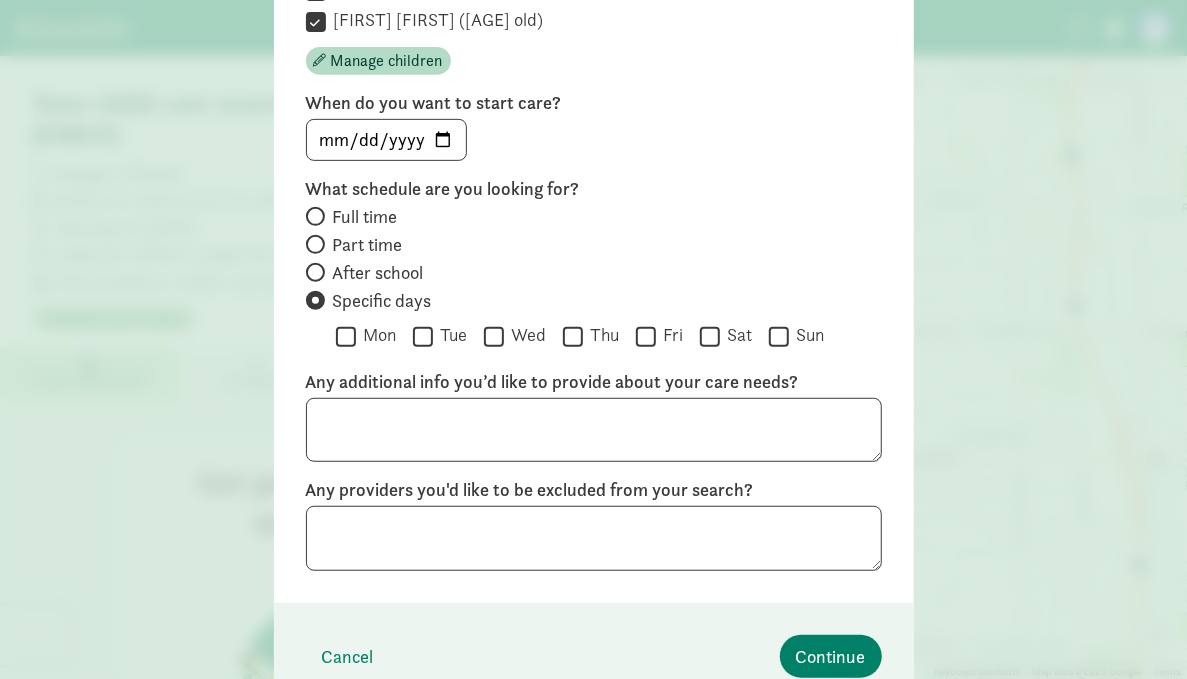 click on "Mon" at bounding box center [346, 336] 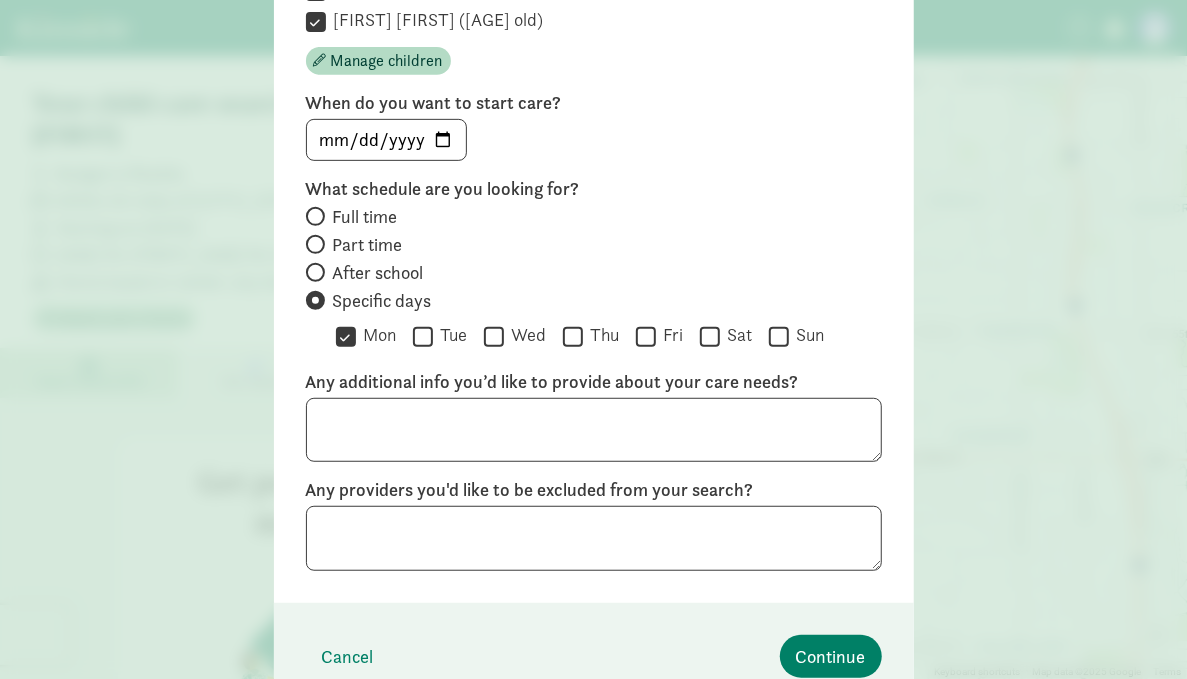 click on "Mon" at bounding box center [346, 336] 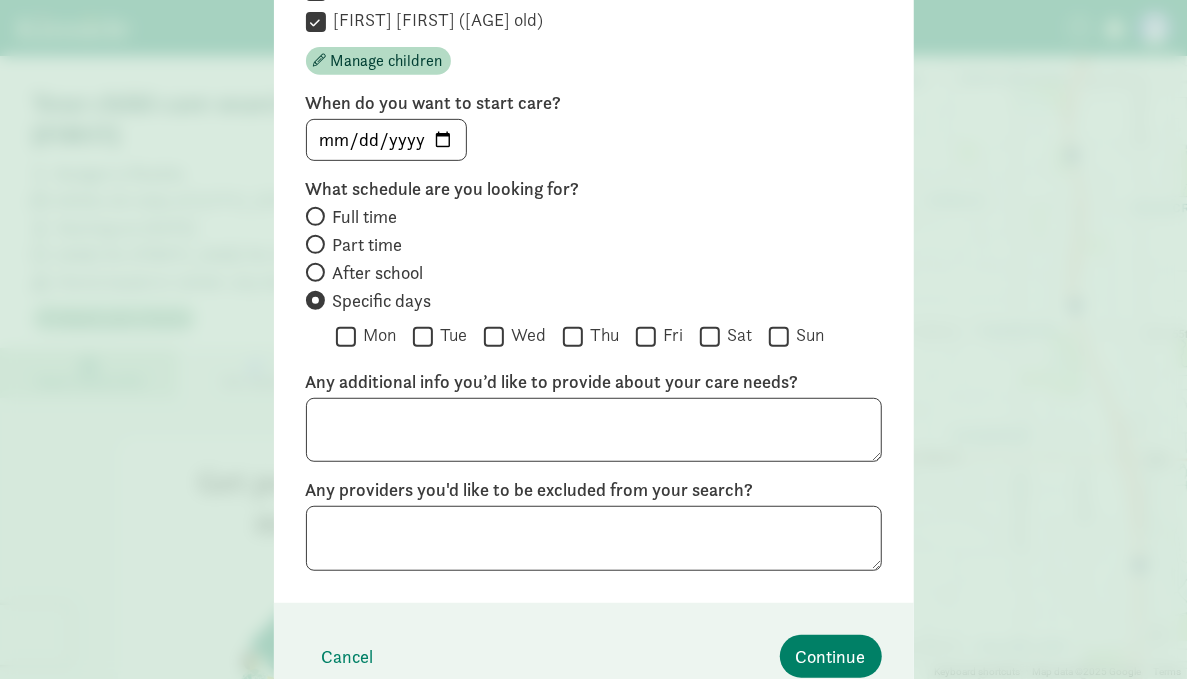 click on "Mon" at bounding box center [346, 336] 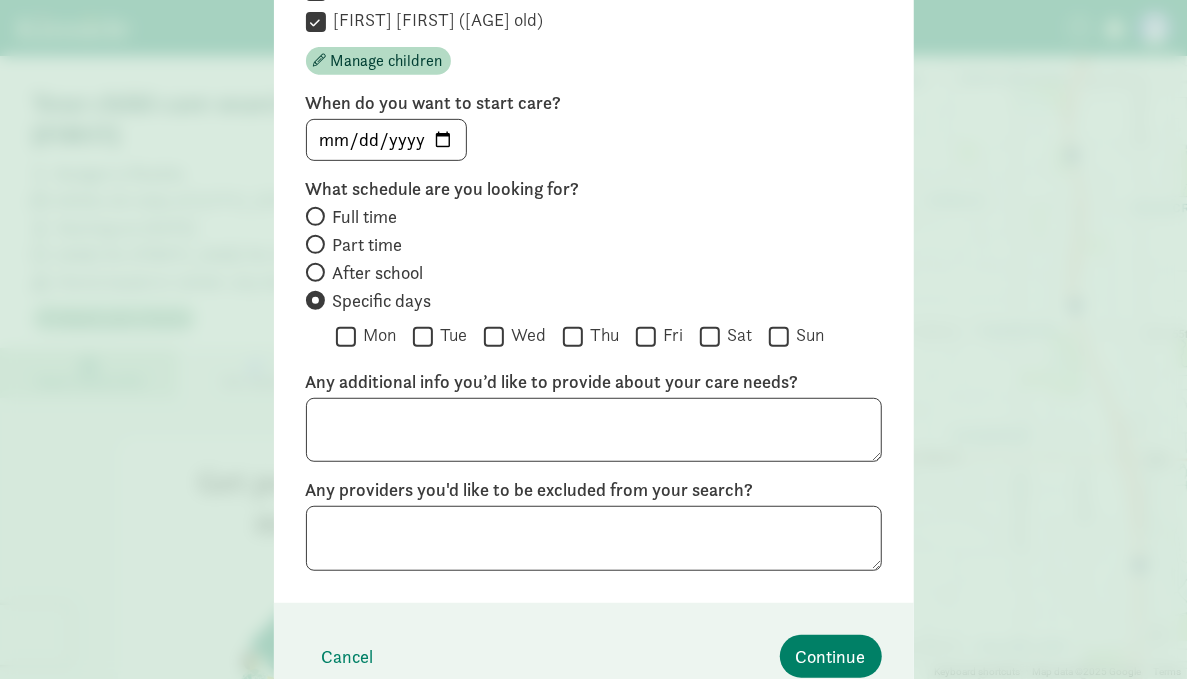 checkbox on "true" 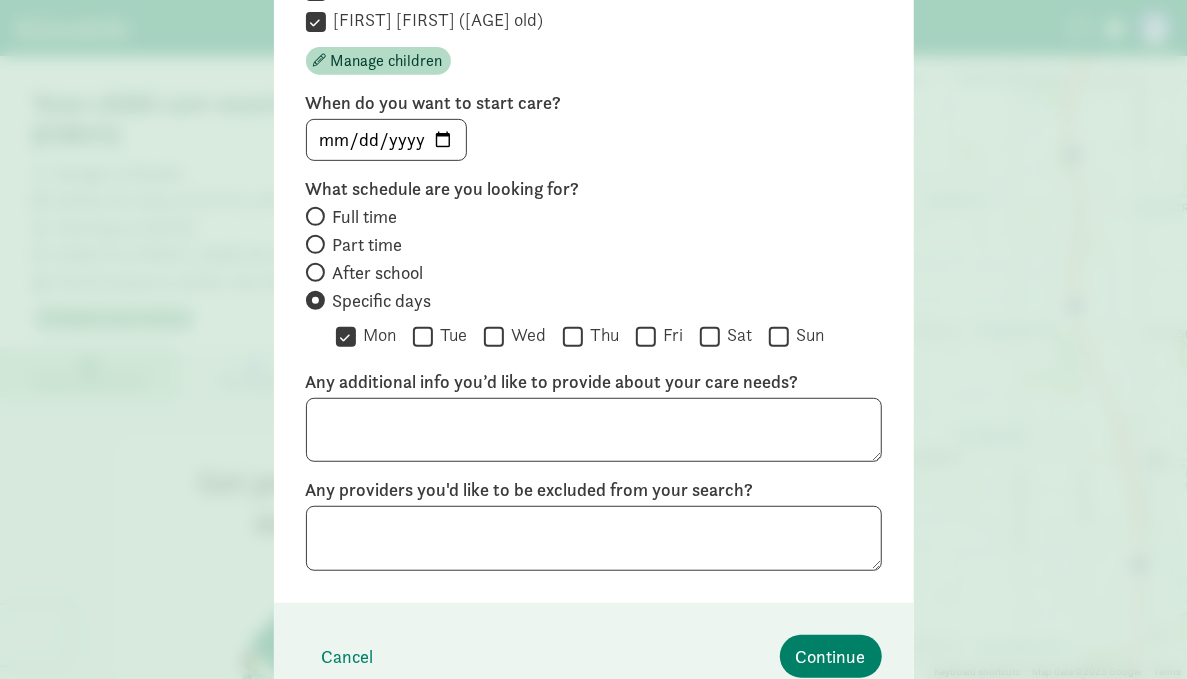 click on "Tue" at bounding box center (423, 336) 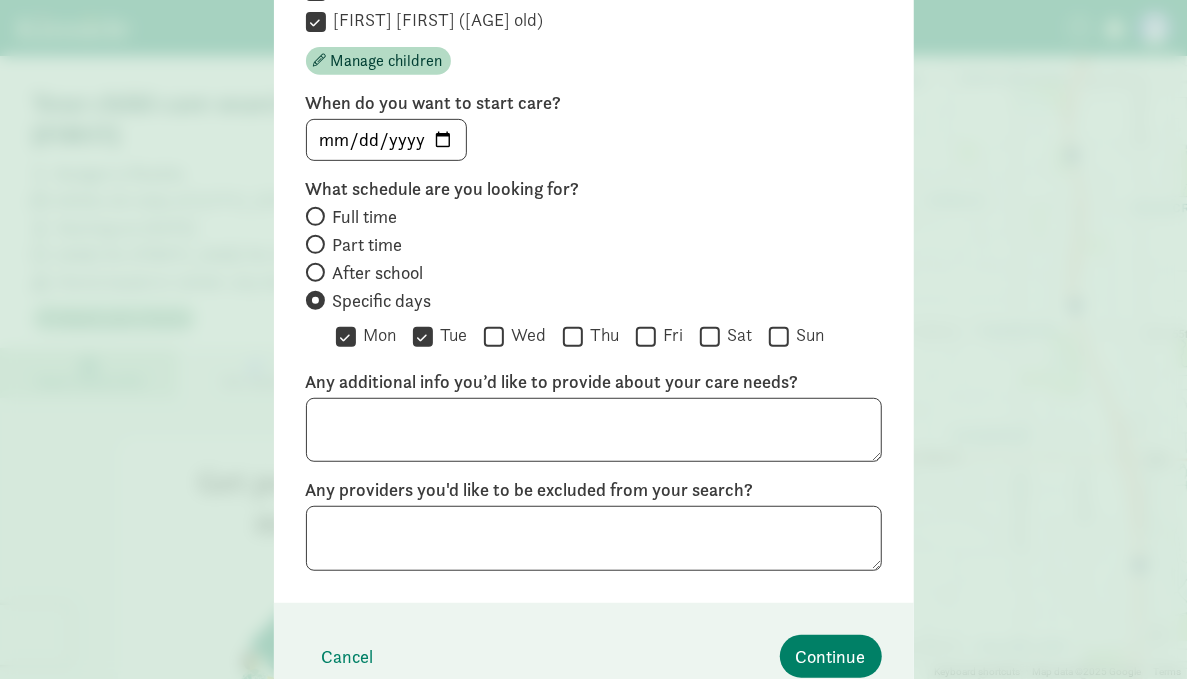 click on "Wed" at bounding box center [525, 335] 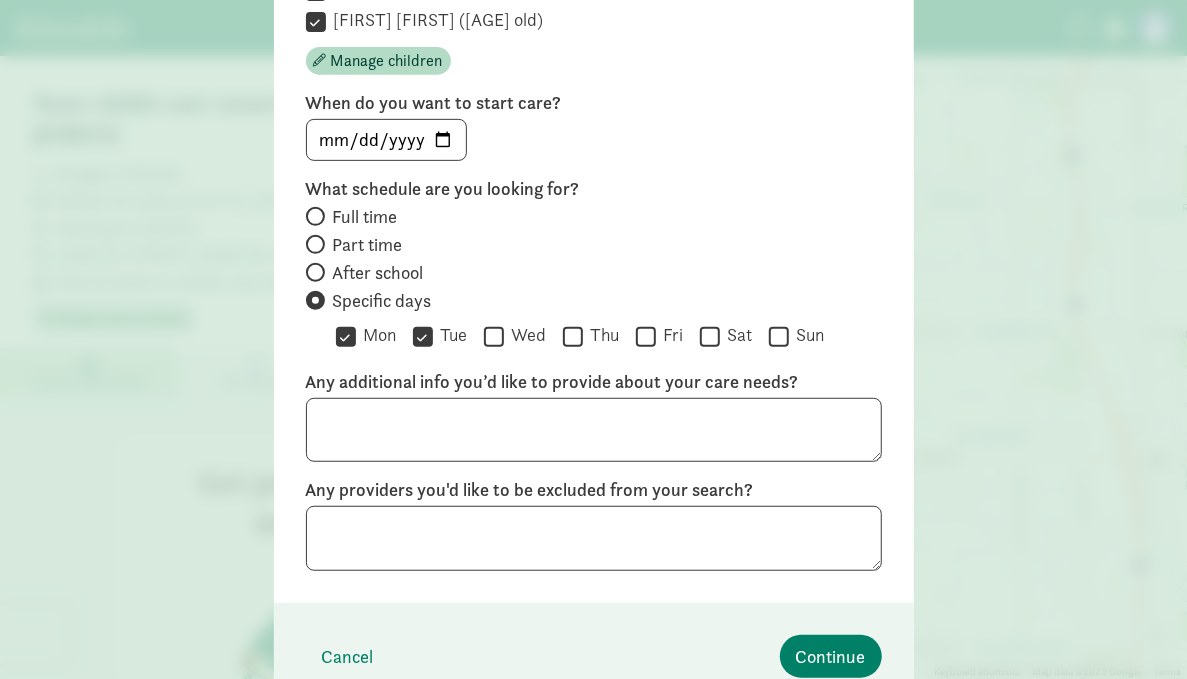 click on "Wed" at bounding box center [494, 336] 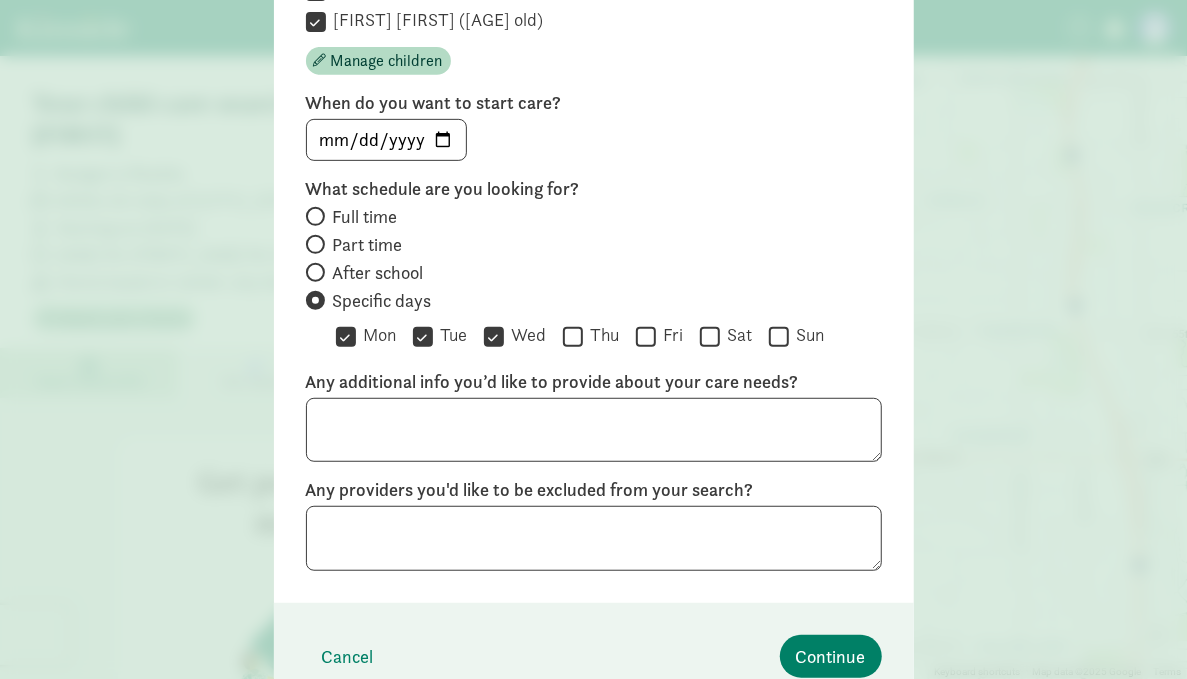 click on "Thu" at bounding box center [573, 336] 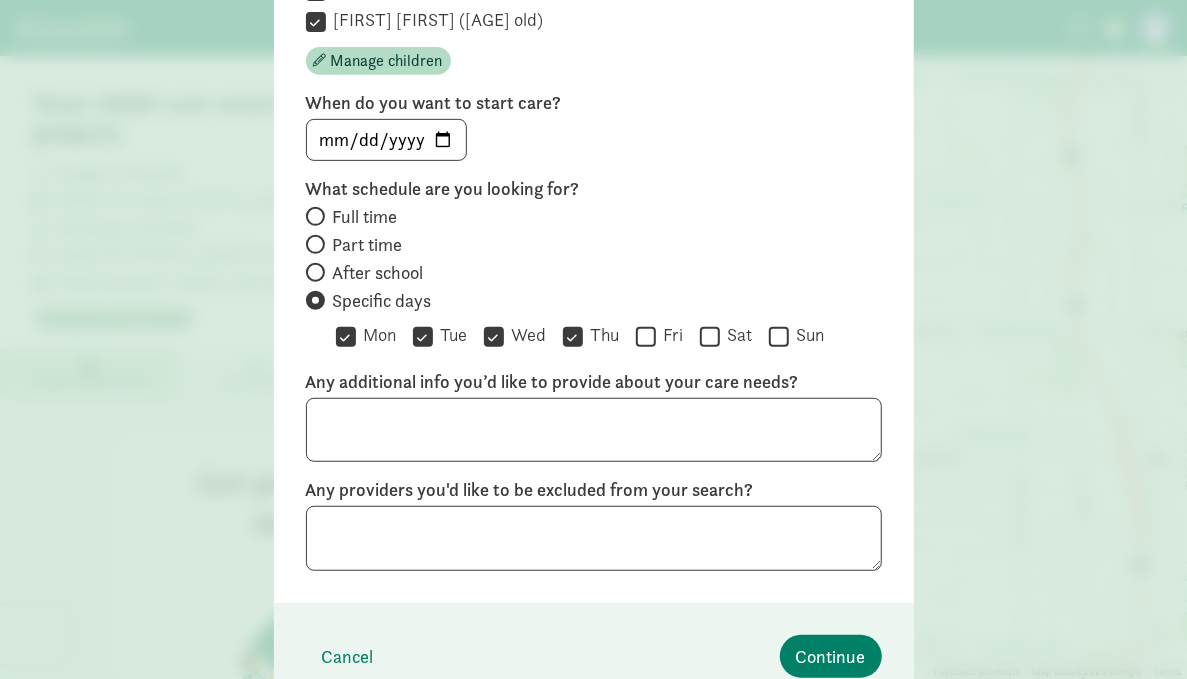 click on "Fri" at bounding box center [646, 336] 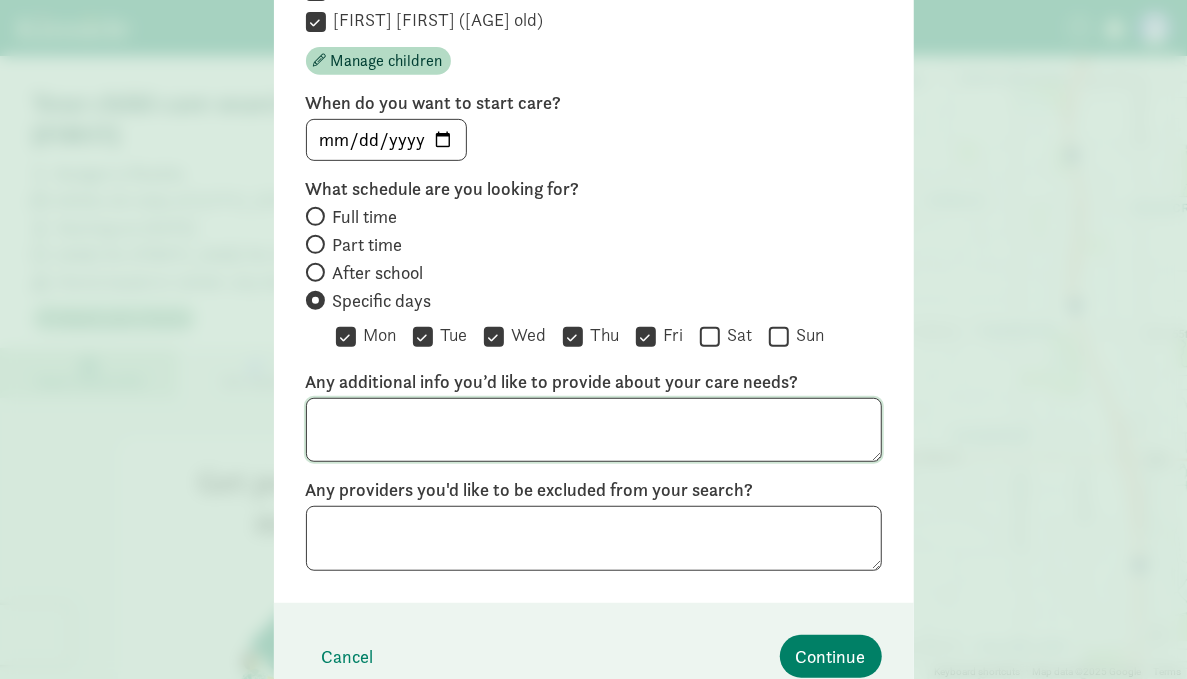 click at bounding box center [594, 430] 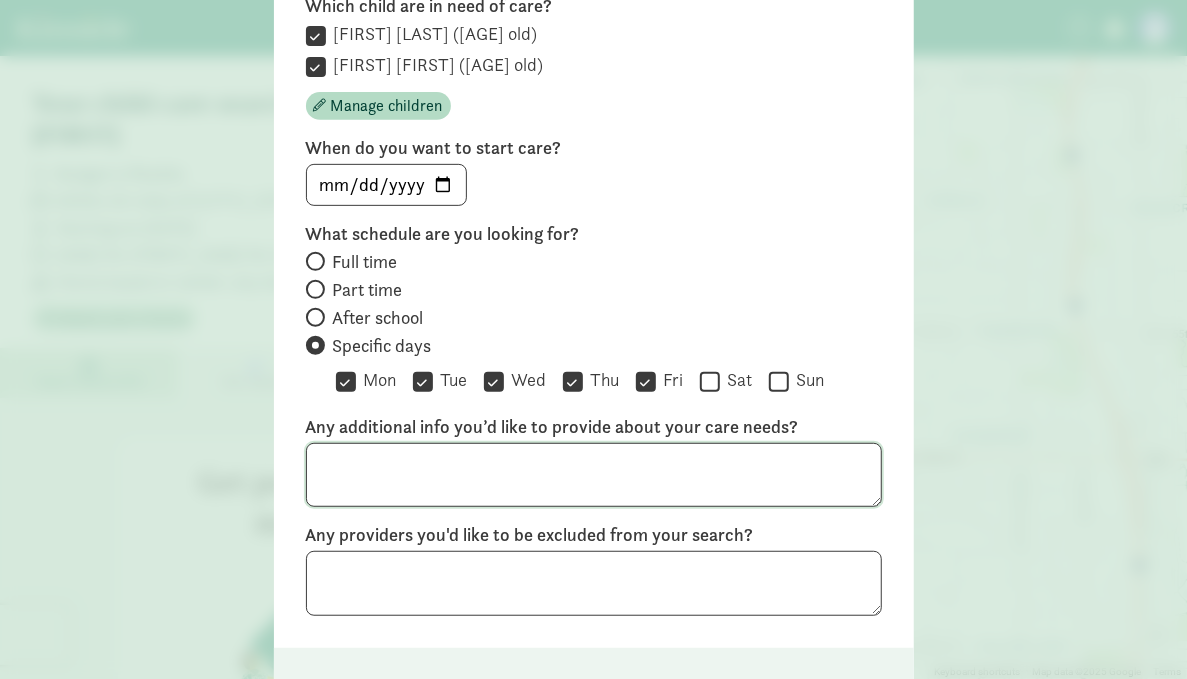 scroll, scrollTop: 320, scrollLeft: 0, axis: vertical 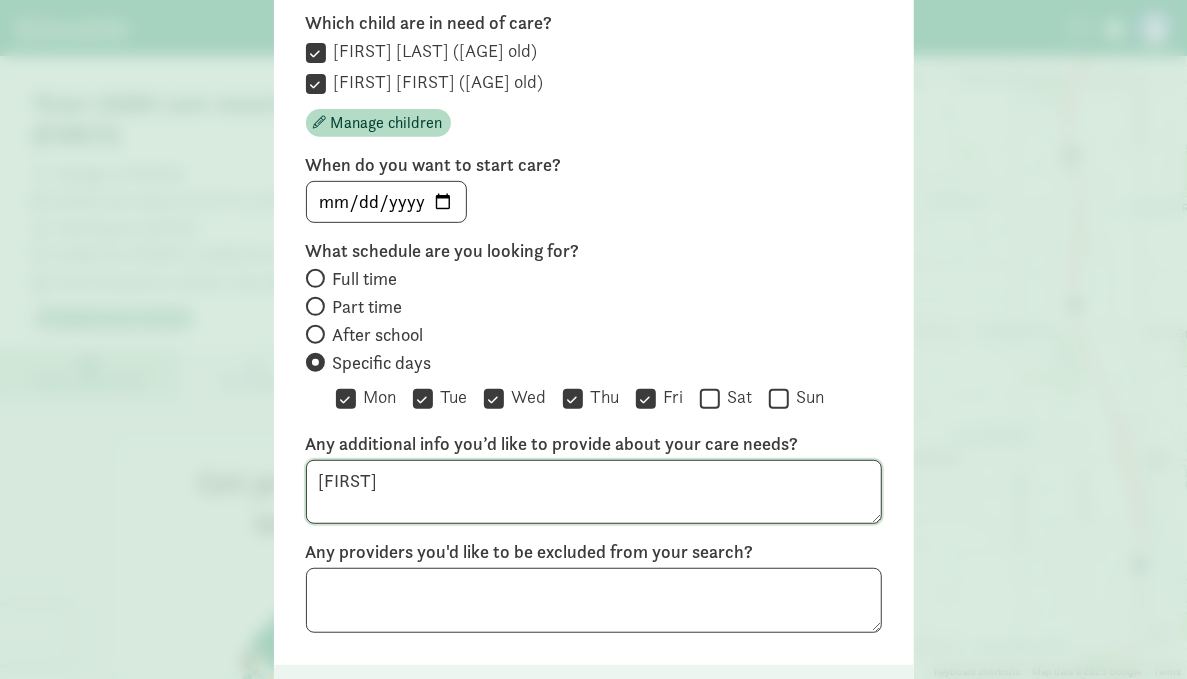 type on "C" 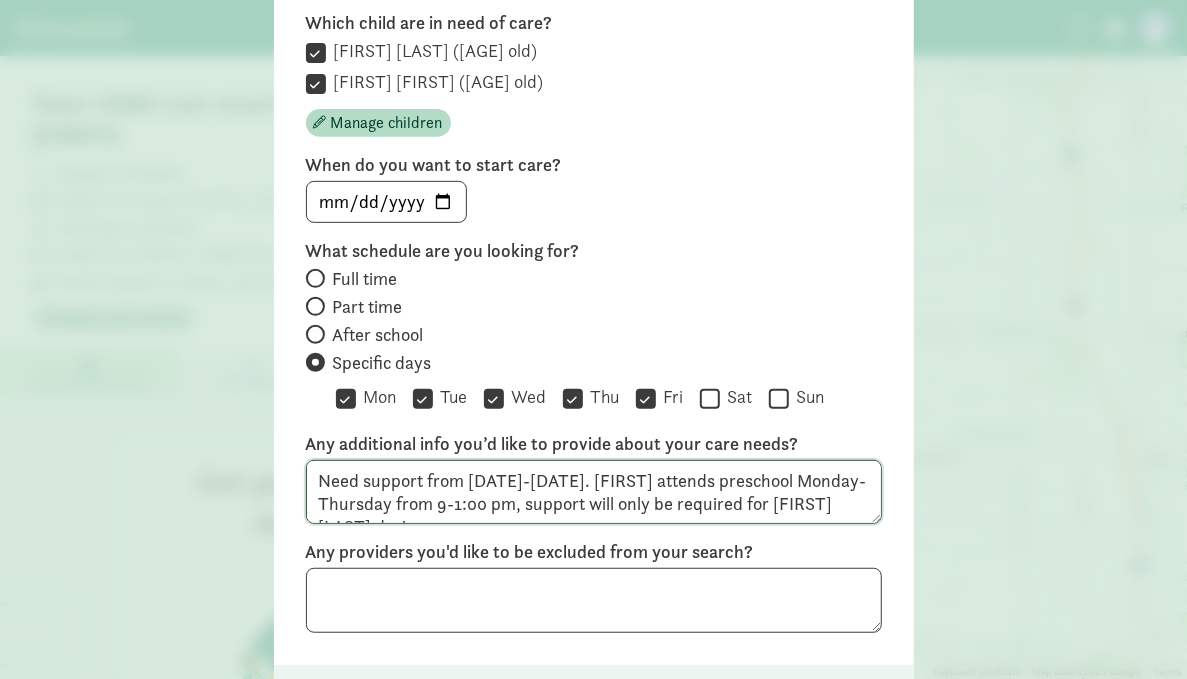 scroll, scrollTop: 16, scrollLeft: 0, axis: vertical 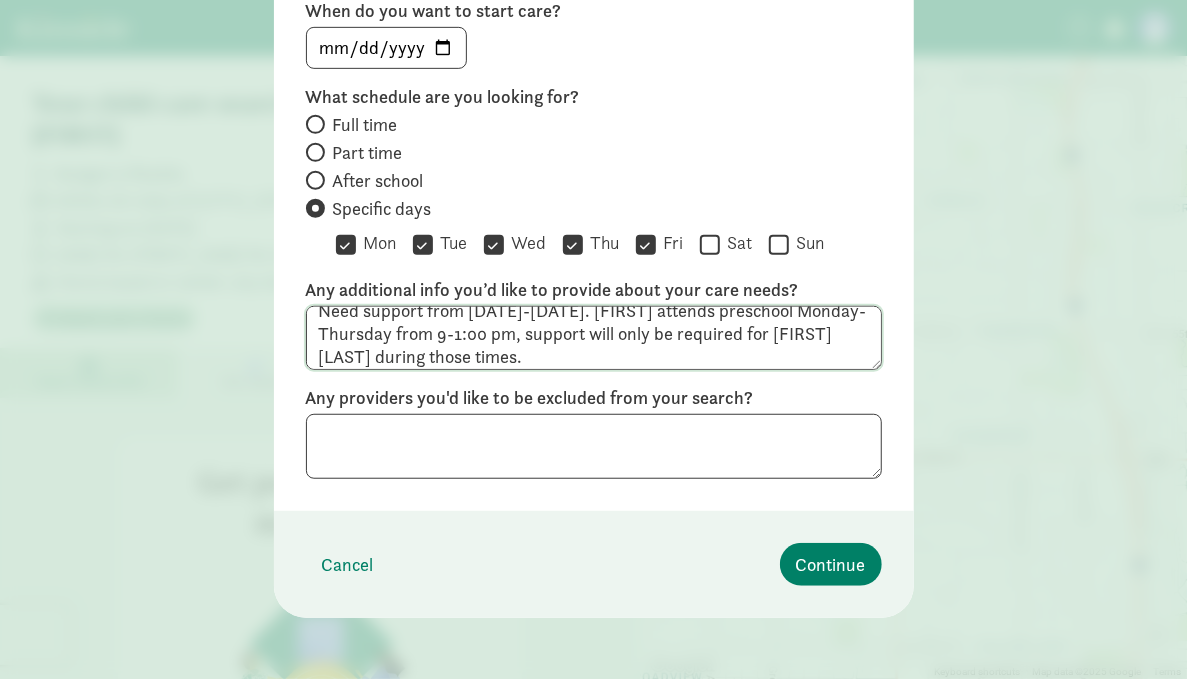type on "Need support from [DATE]-[DATE]. [FIRST] attends preschool Monday-Thursday from 9-1:00 pm, support will only be required for [FIRST] [LAST] during those times." 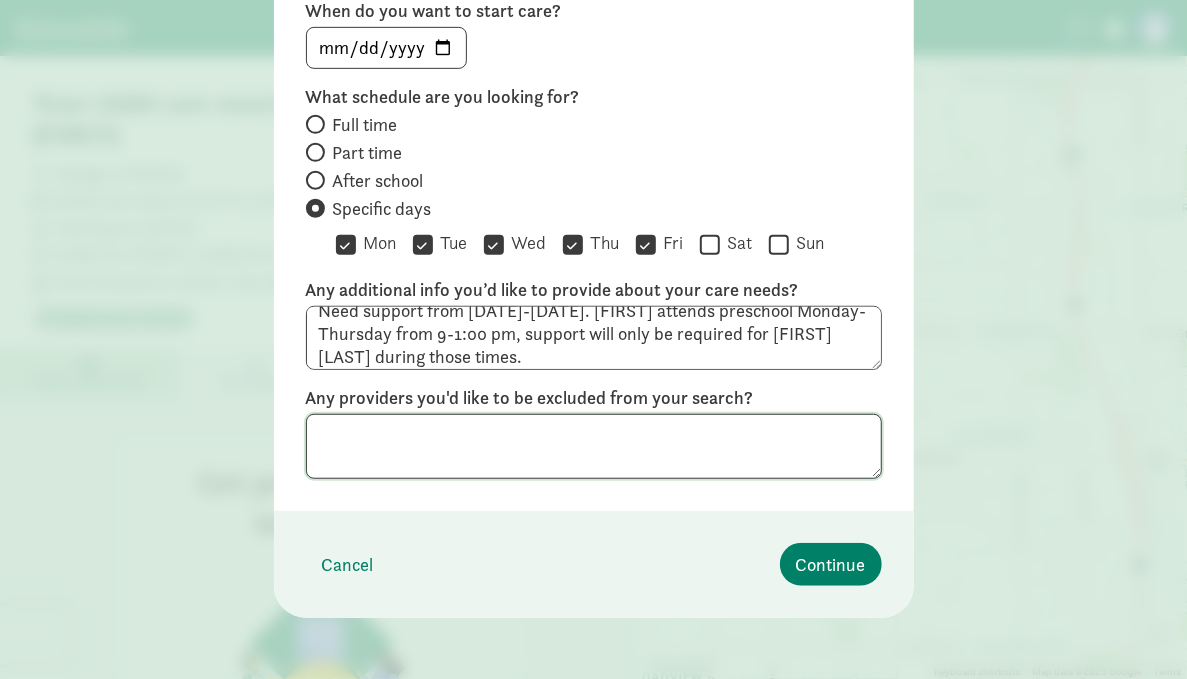 click at bounding box center [594, 446] 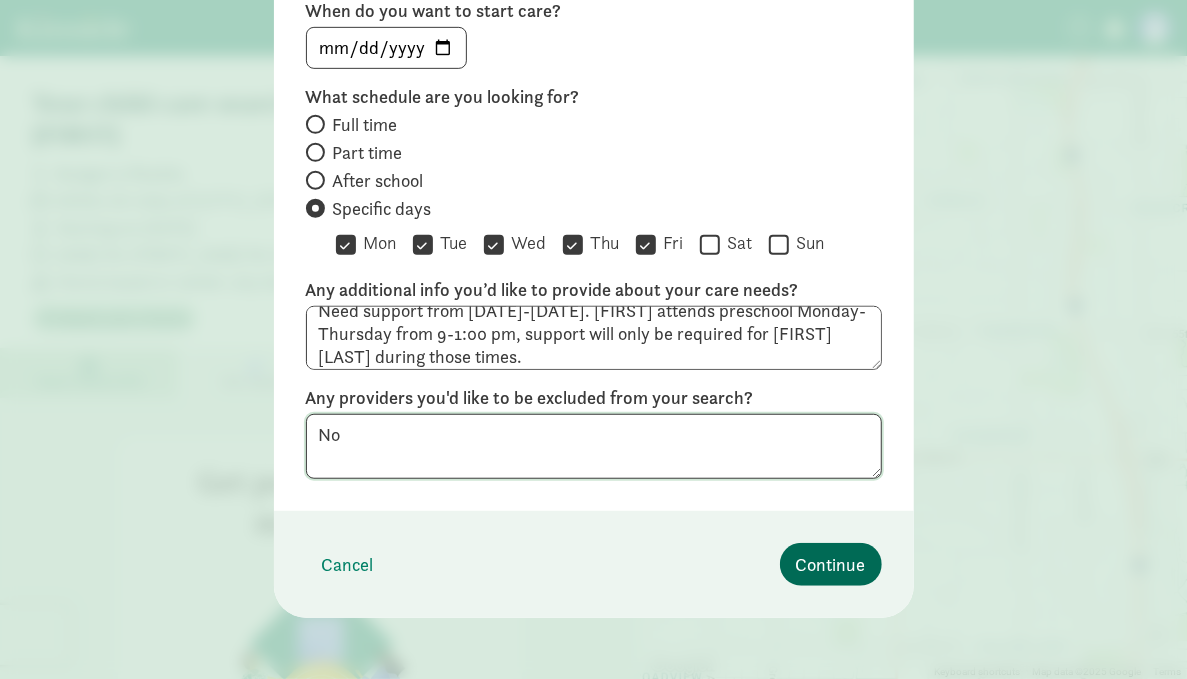 type on "No" 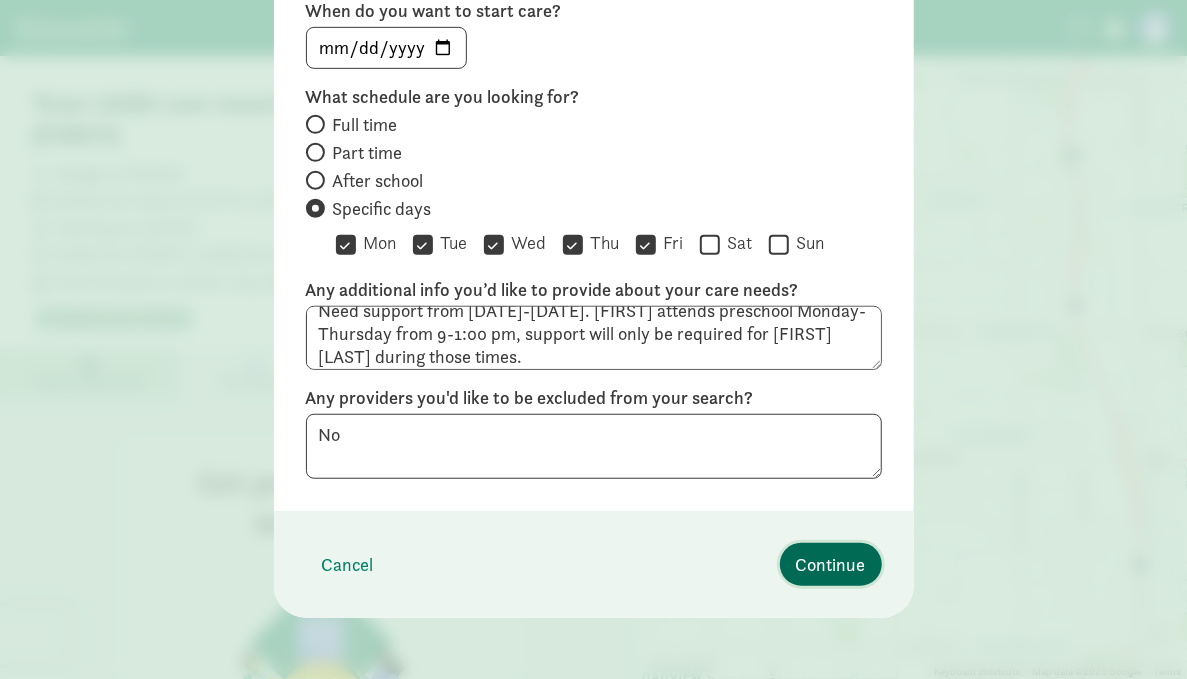 click on "Continue" at bounding box center (831, 564) 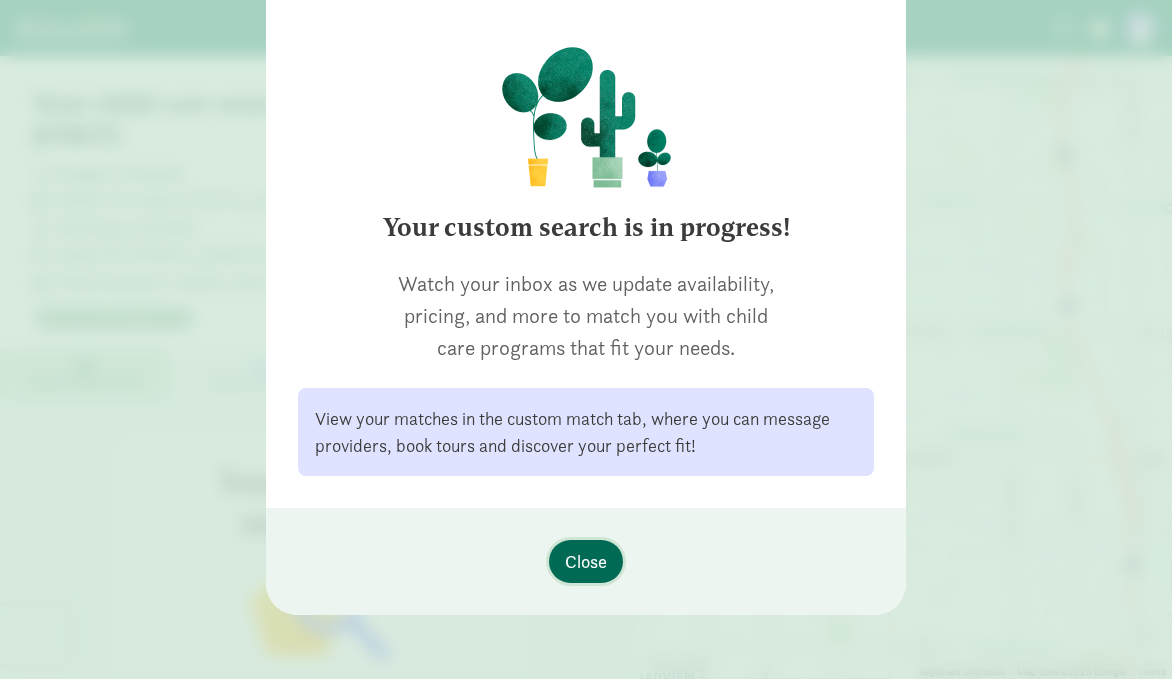 scroll, scrollTop: 138, scrollLeft: 0, axis: vertical 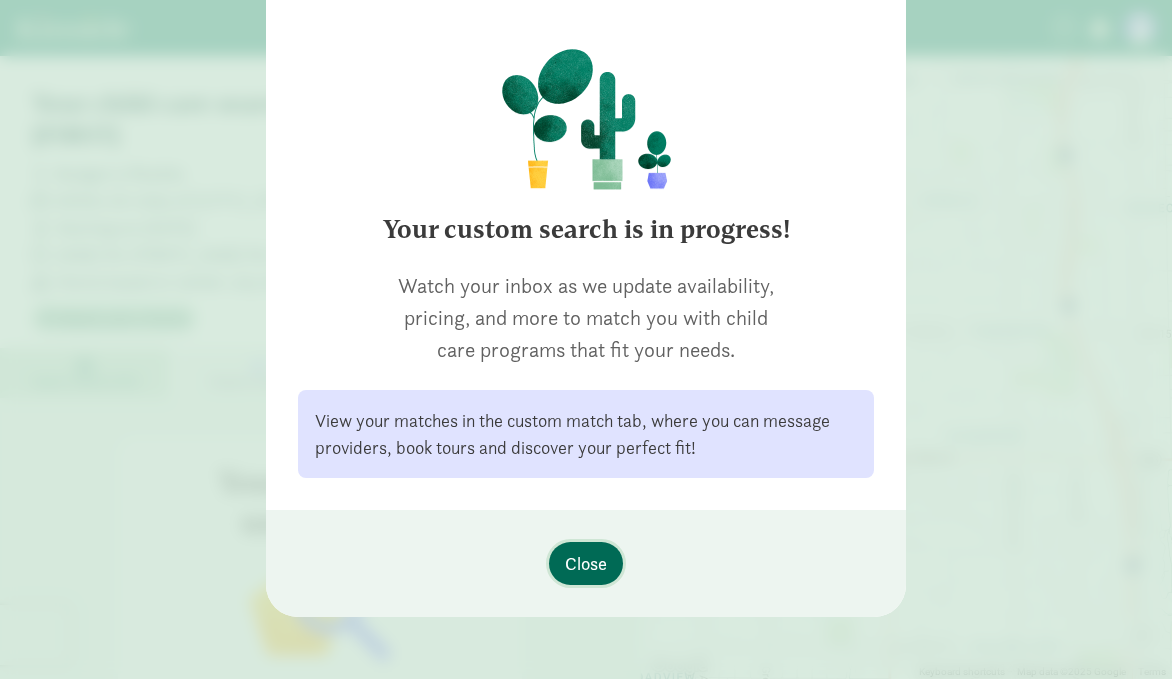 click on "Close" 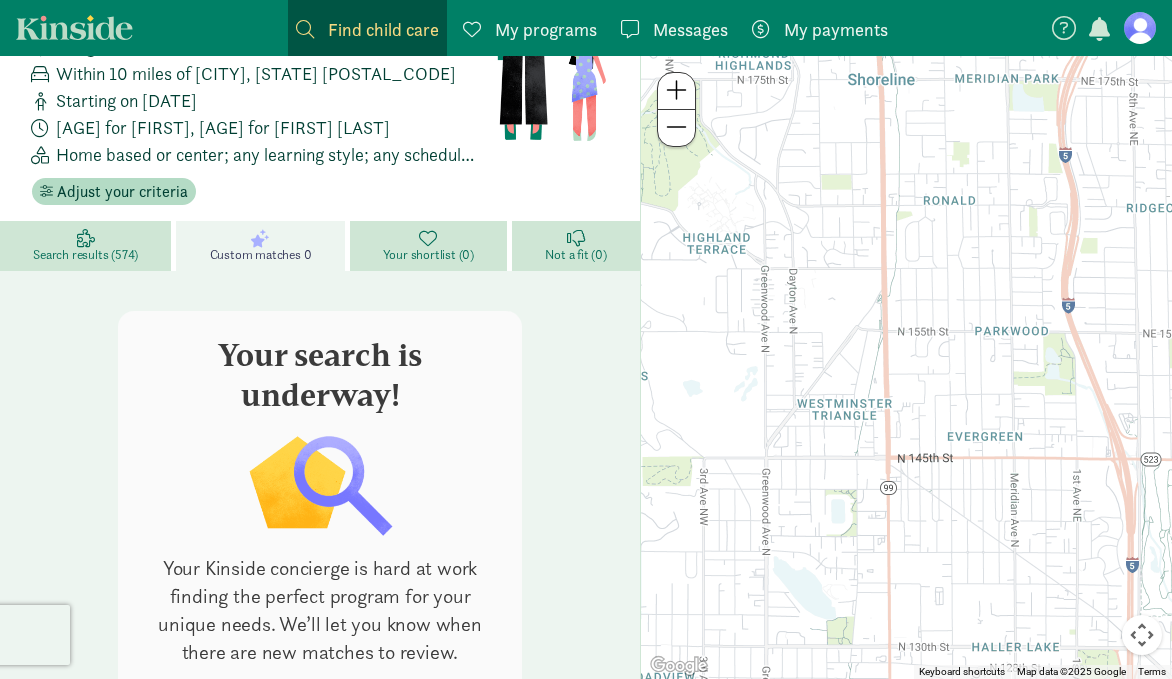 scroll, scrollTop: 120, scrollLeft: 0, axis: vertical 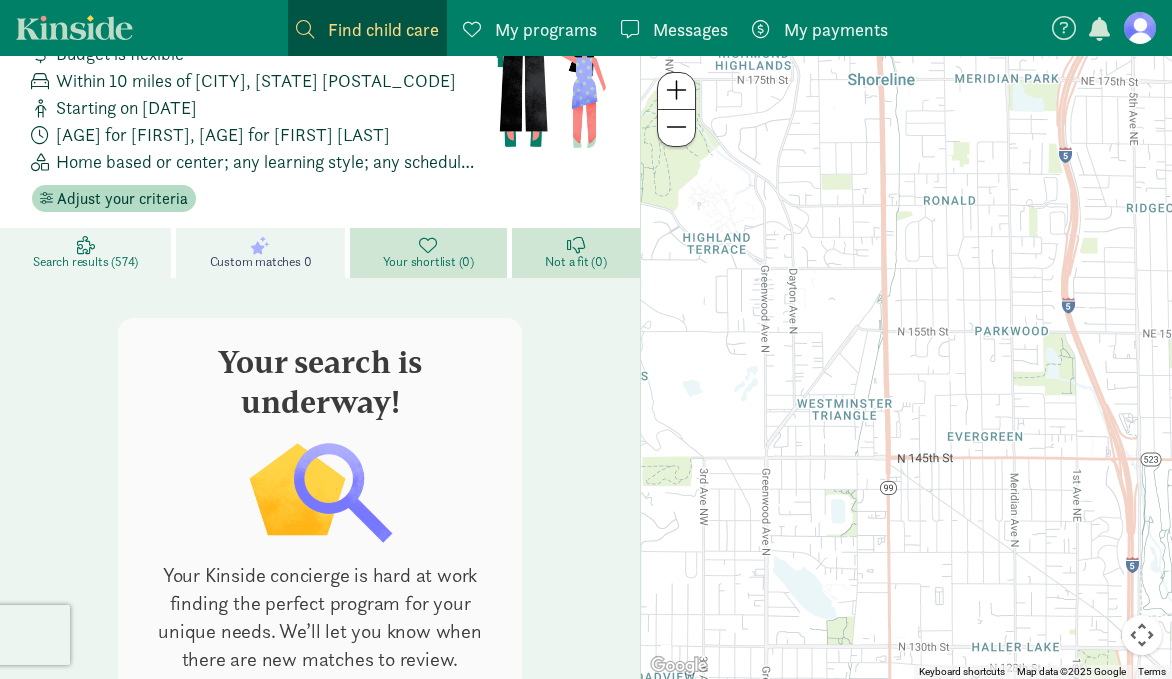 click on "Search results (574)" at bounding box center [85, 262] 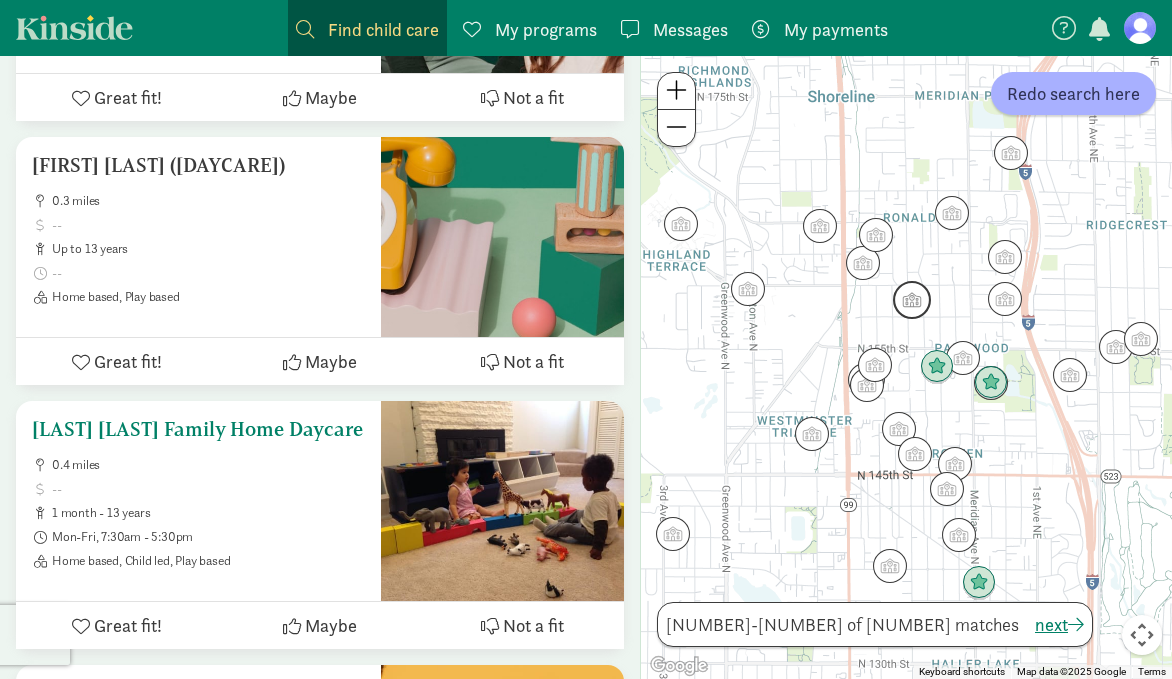scroll, scrollTop: 2218, scrollLeft: 0, axis: vertical 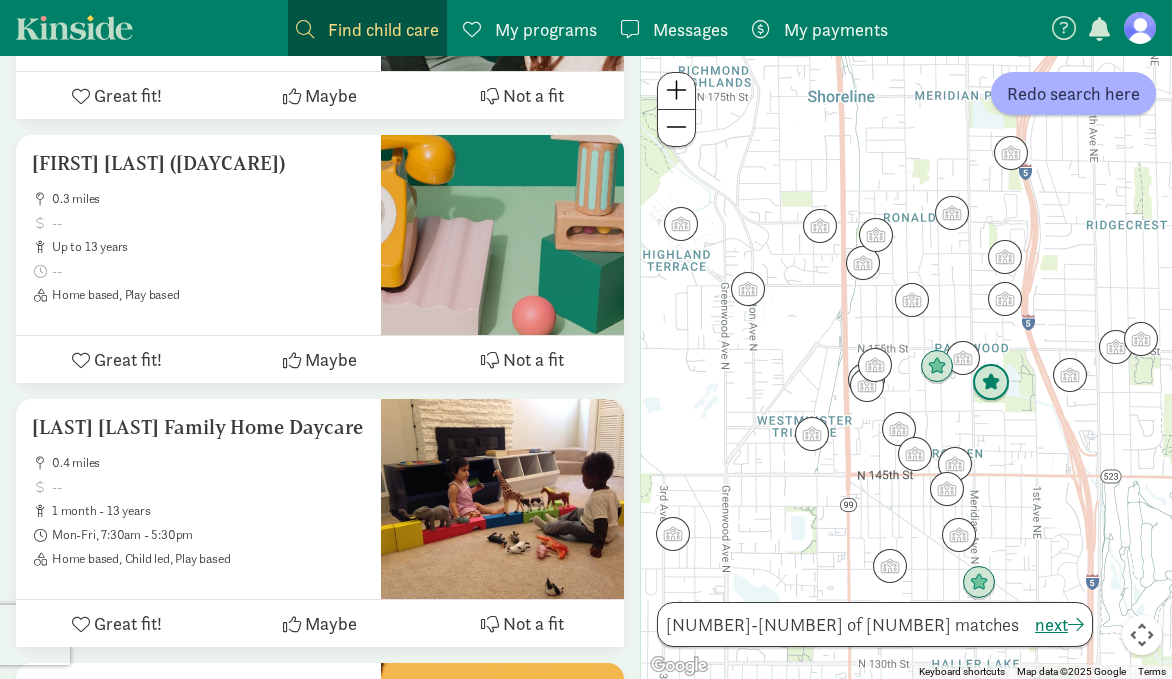 click at bounding box center [991, 383] 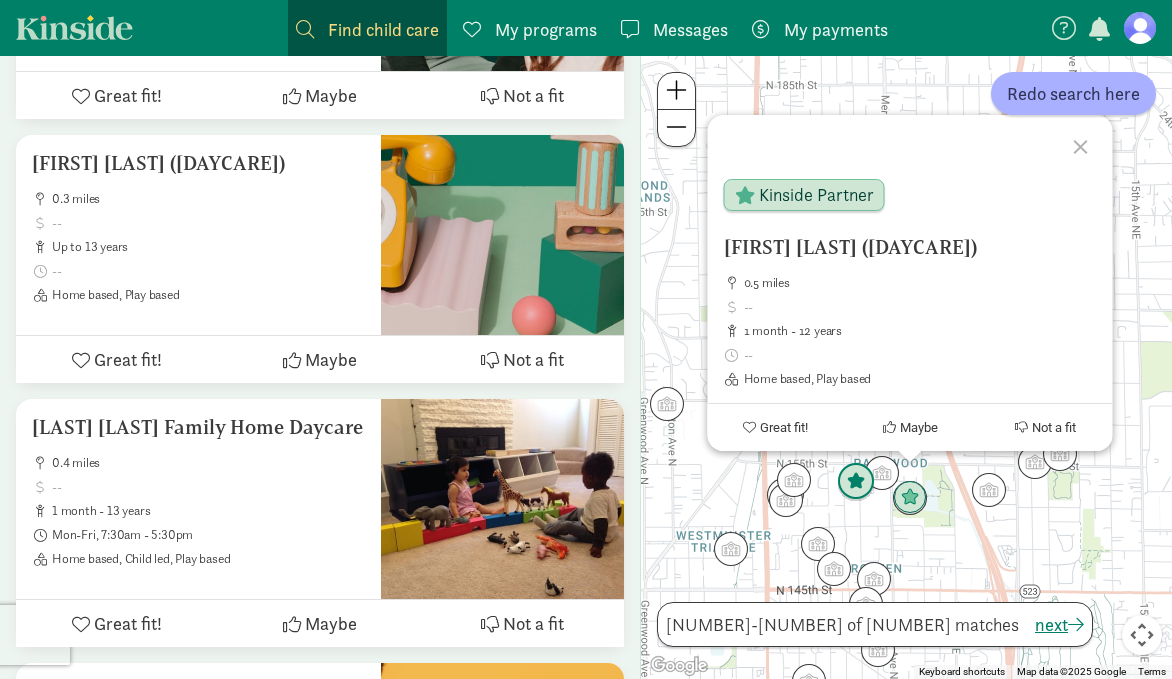 click at bounding box center [856, 482] 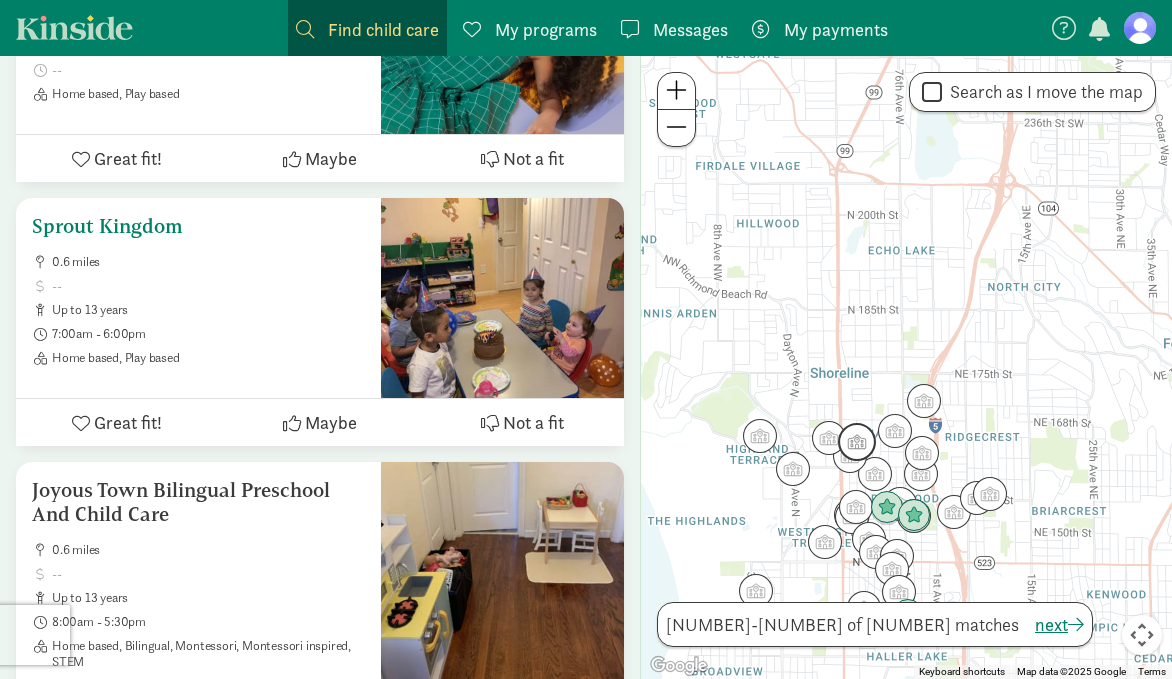 scroll, scrollTop: 4279, scrollLeft: 0, axis: vertical 